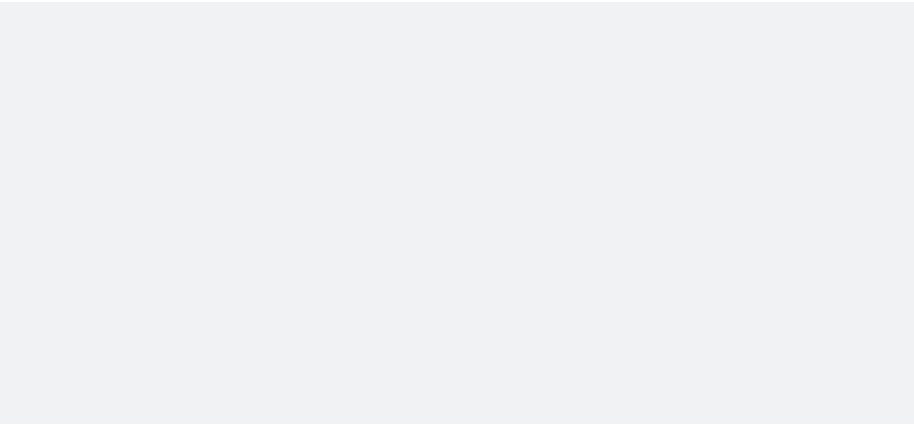 scroll, scrollTop: 0, scrollLeft: 0, axis: both 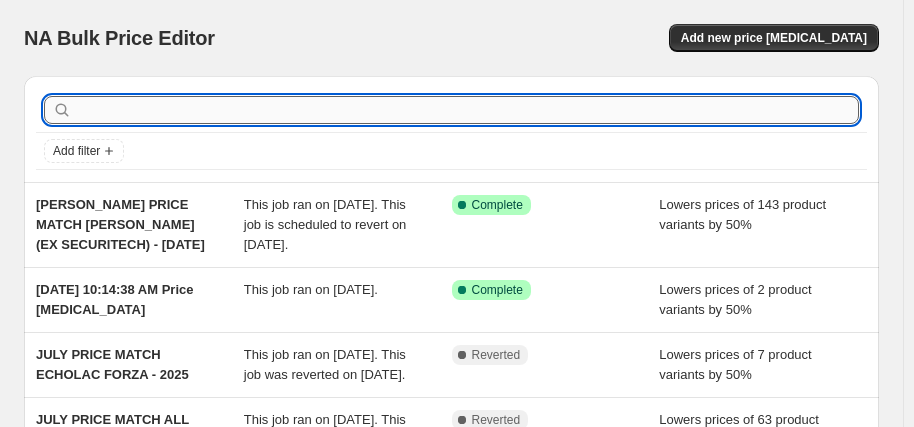 click at bounding box center [467, 110] 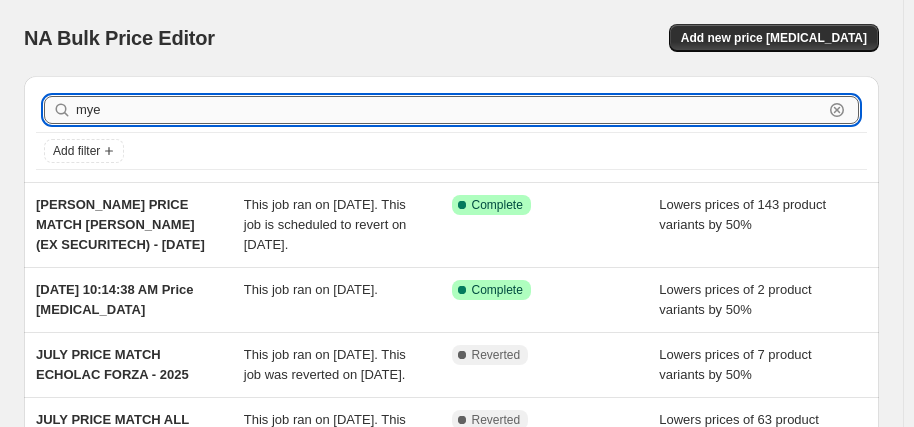 type on "[PERSON_NAME]" 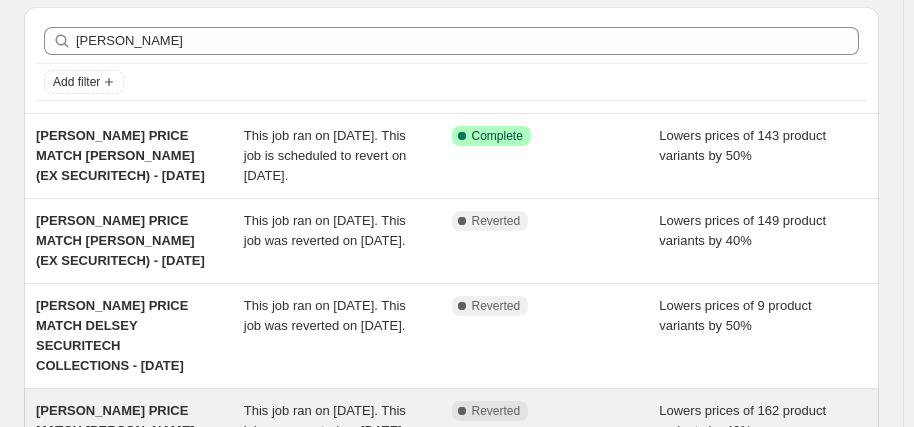 scroll, scrollTop: 0, scrollLeft: 0, axis: both 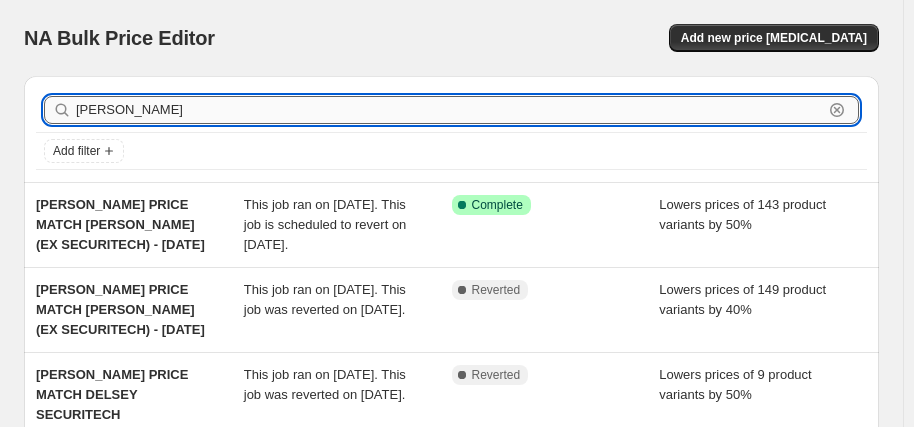 click on "[PERSON_NAME]" at bounding box center [449, 110] 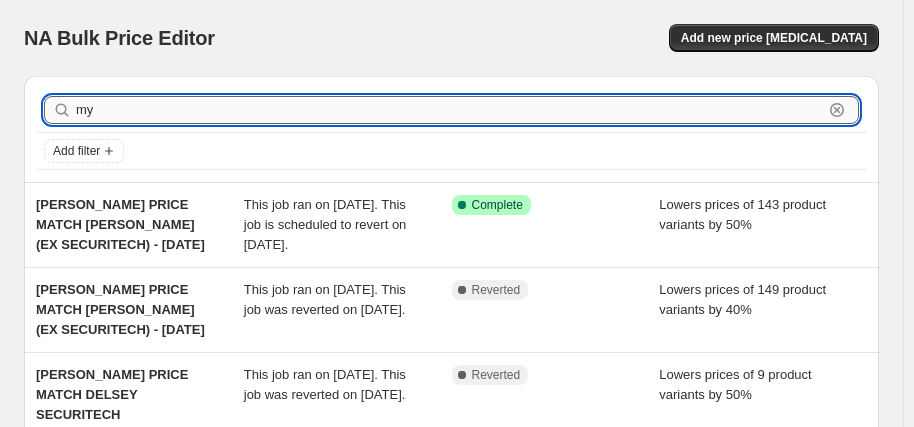 type on "m" 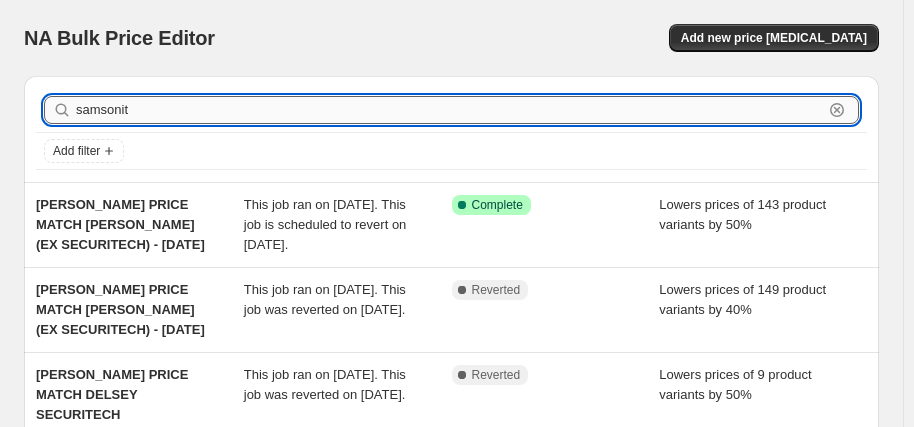 type on "samsonite" 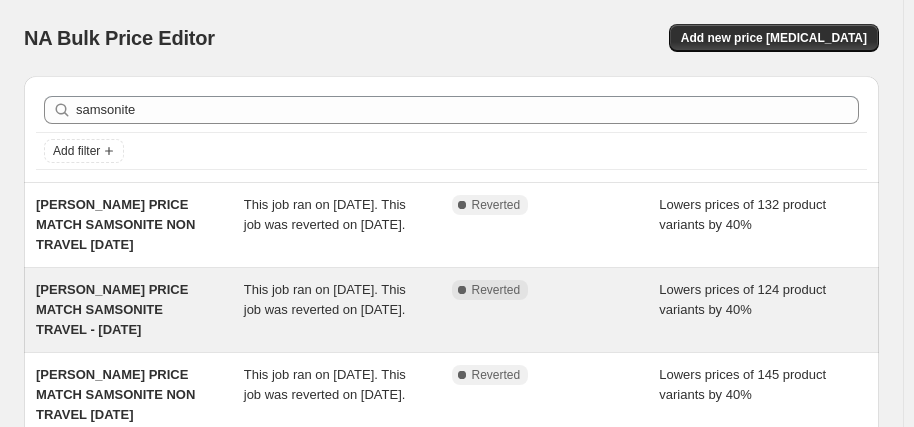 click on "[PERSON_NAME] PRICE MATCH SAMSONITE TRAVEL - [DATE]" at bounding box center [112, 309] 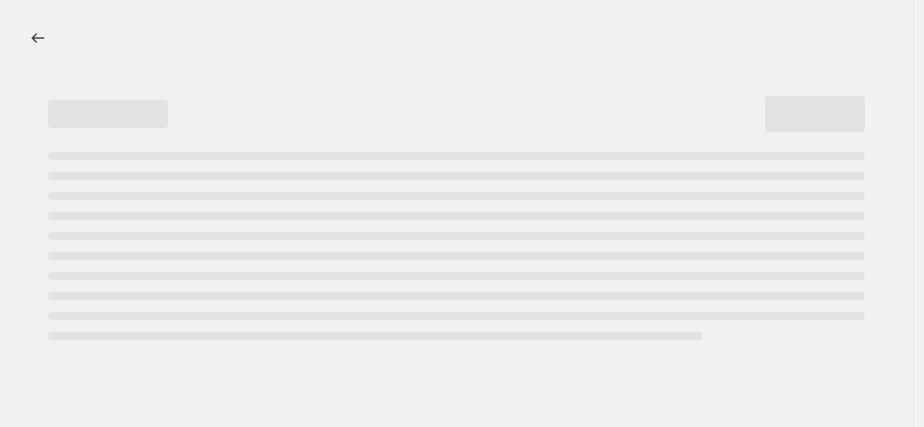 select on "percentage" 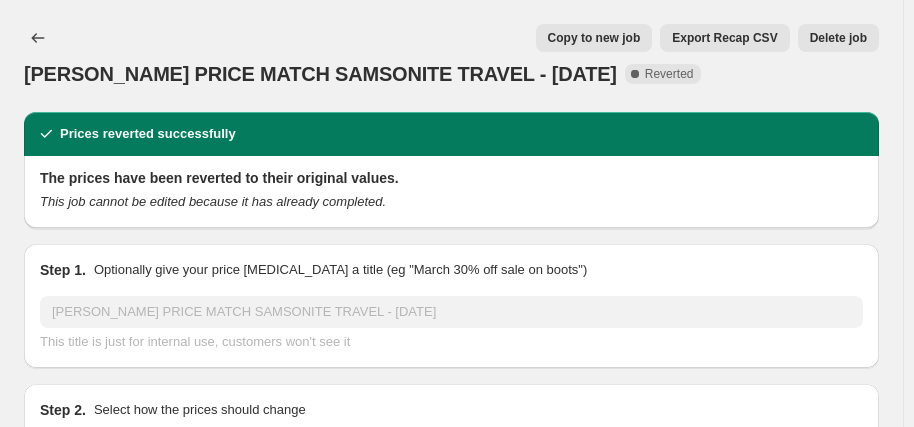 click on "Copy to new job" at bounding box center (594, 38) 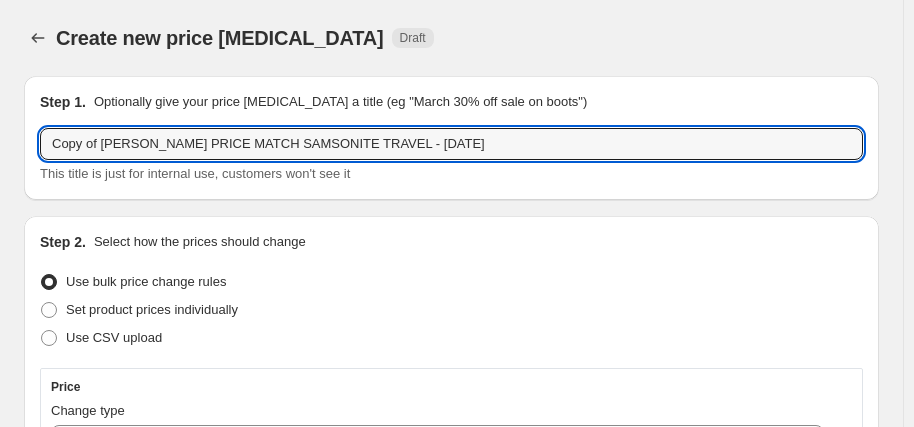 drag, startPoint x: 100, startPoint y: 144, endPoint x: -30, endPoint y: 138, distance: 130.13838 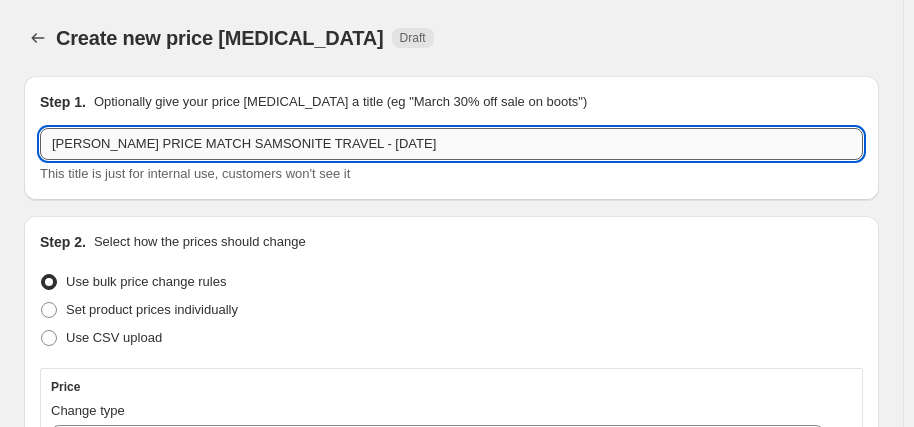 click on "[PERSON_NAME] PRICE MATCH SAMSONITE TRAVEL - [DATE]" at bounding box center (451, 144) 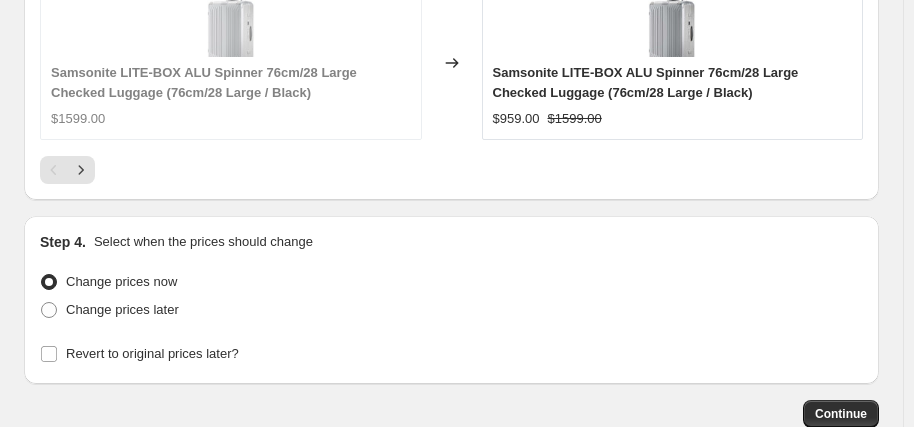 scroll, scrollTop: 2253, scrollLeft: 0, axis: vertical 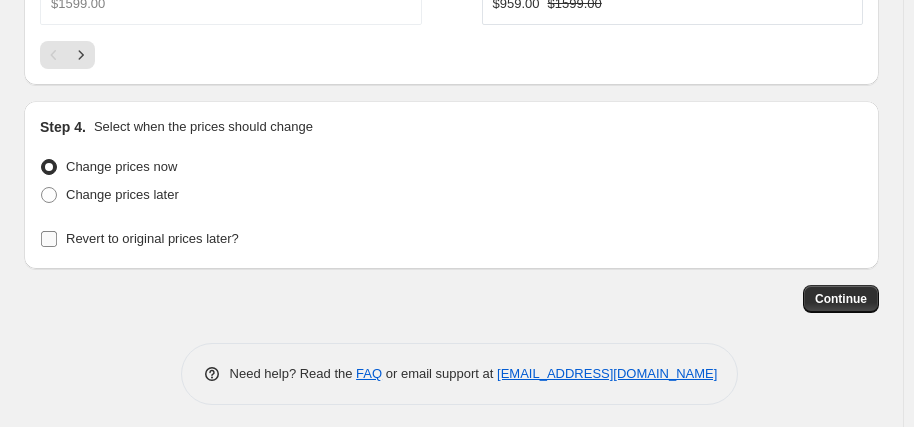 type on "[PERSON_NAME] PRICE MATCH SAMSONITE TRAVEL - [DATE]" 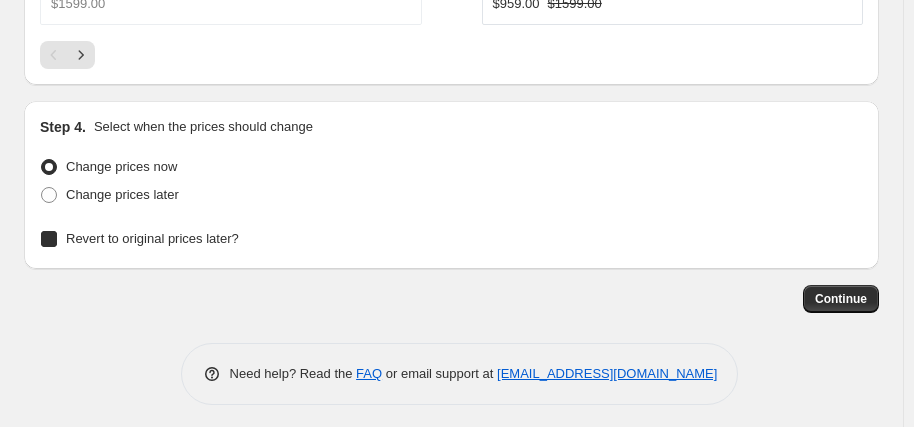 checkbox on "true" 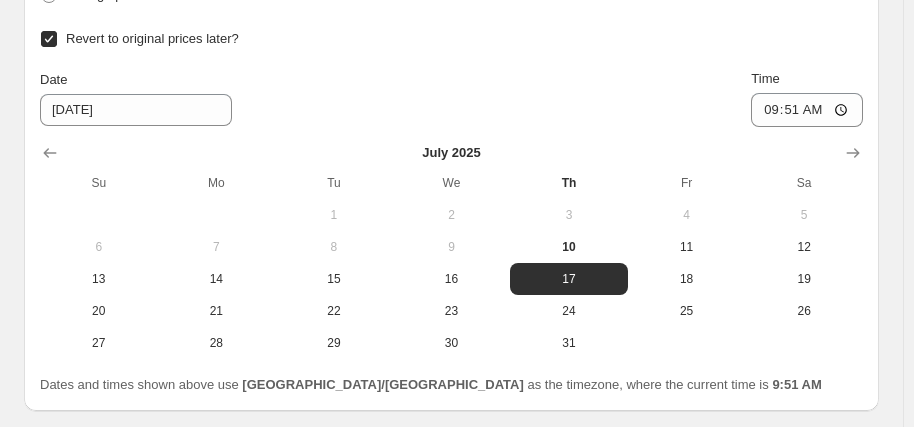 scroll, scrollTop: 2453, scrollLeft: 0, axis: vertical 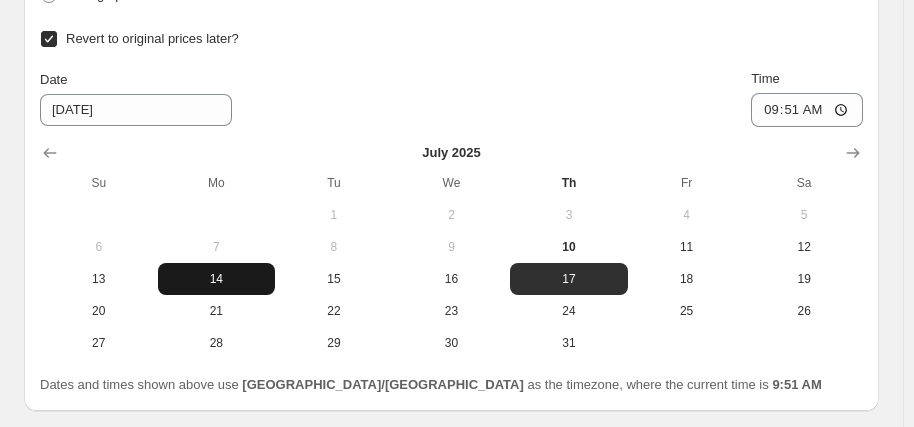 click on "14" at bounding box center (217, 279) 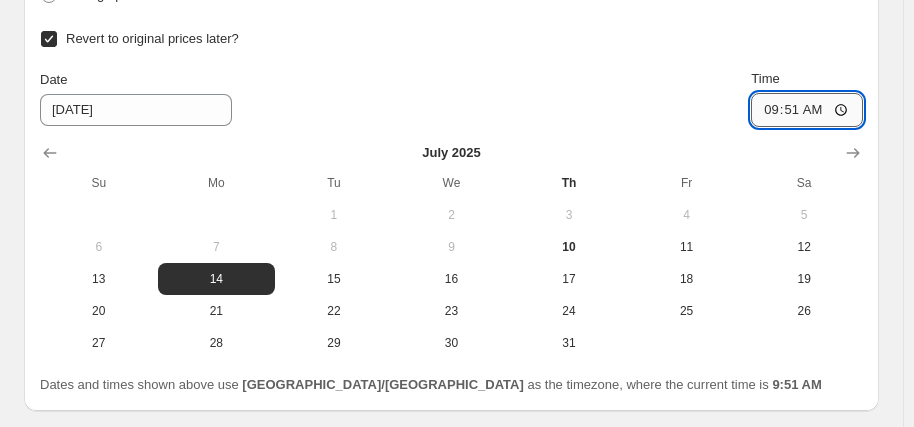 click on "09:51" at bounding box center (807, 110) 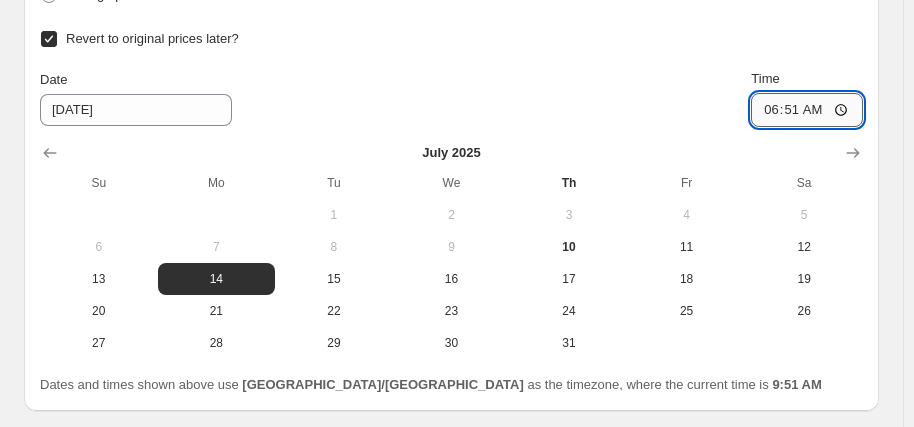 type on "06:00" 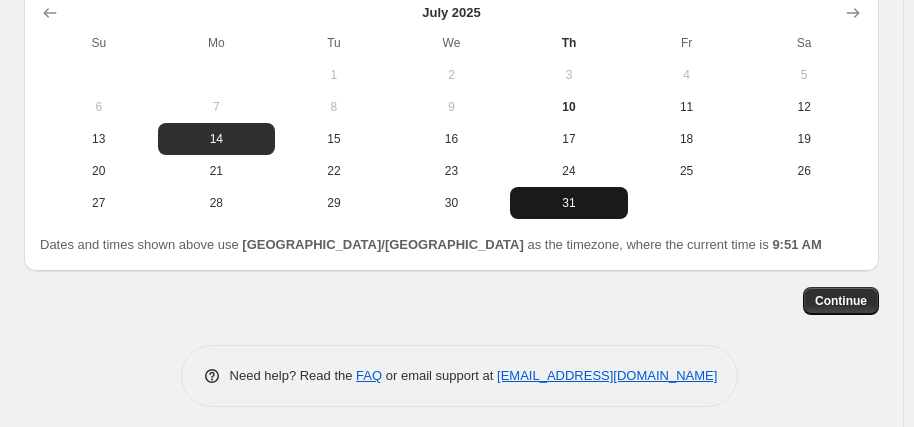 scroll, scrollTop: 2595, scrollLeft: 0, axis: vertical 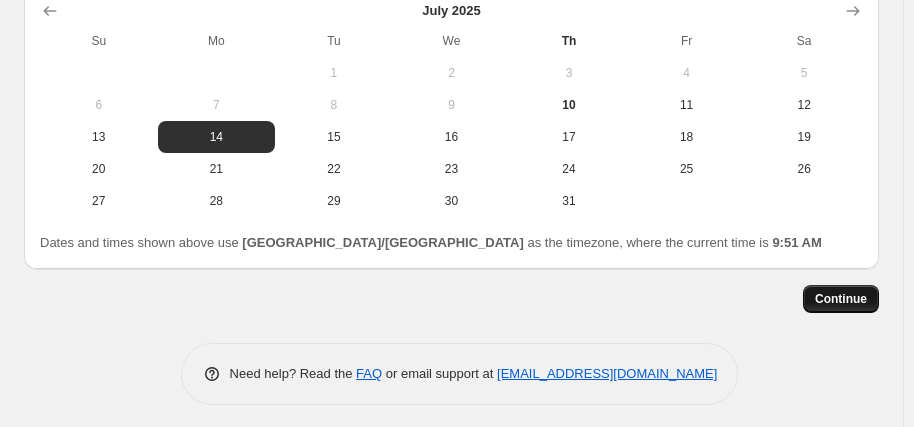 click on "Continue" at bounding box center (841, 299) 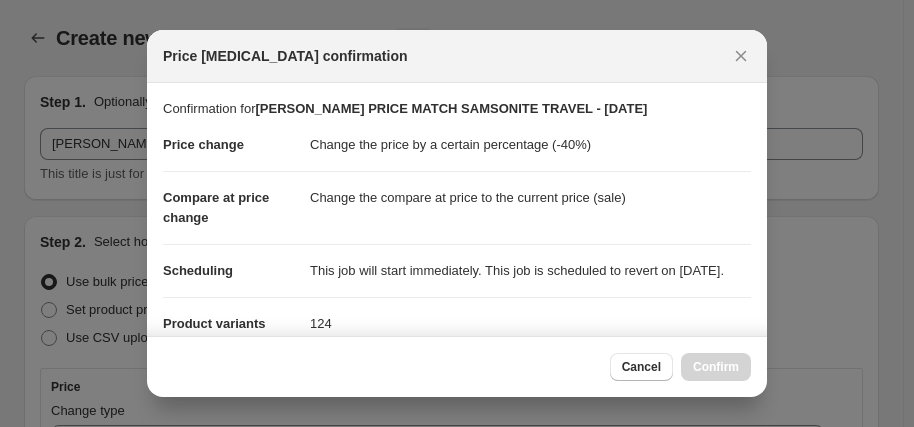 scroll, scrollTop: 0, scrollLeft: 0, axis: both 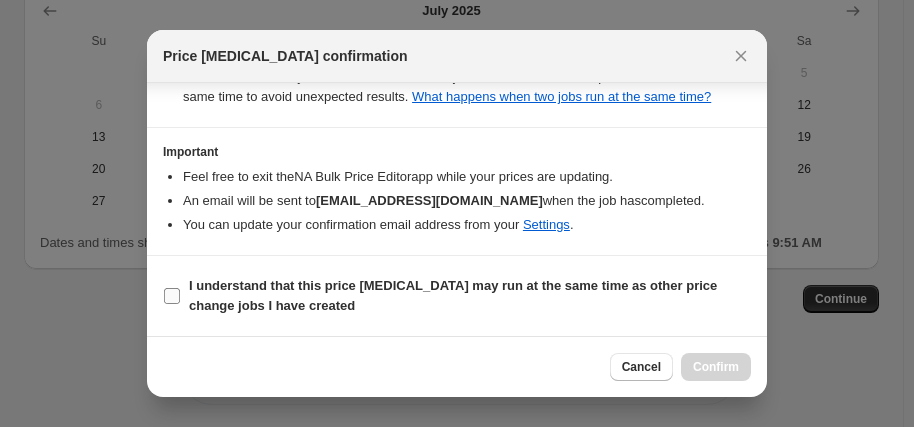 click on "I understand that this price [MEDICAL_DATA] may run at the same time as other price change jobs I have created" at bounding box center [453, 295] 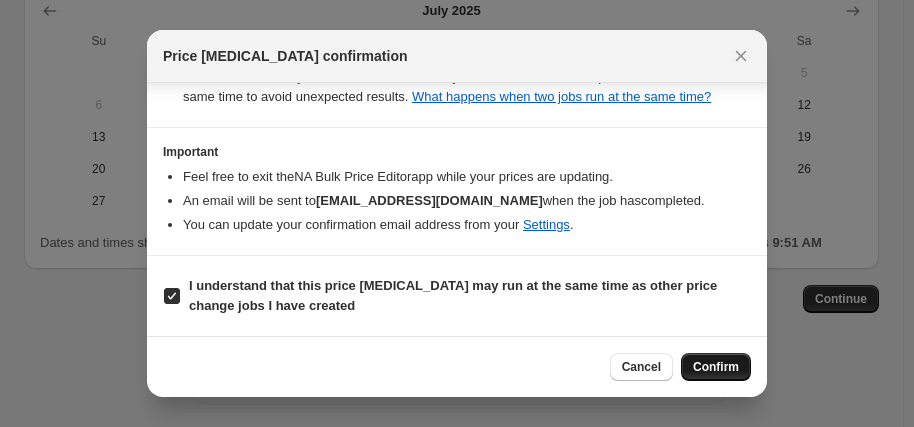 click on "Confirm" at bounding box center (716, 367) 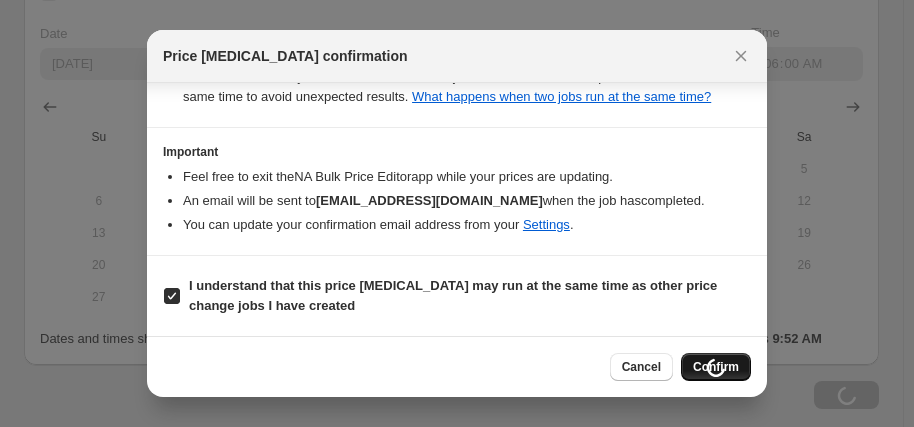 scroll, scrollTop: 2691, scrollLeft: 0, axis: vertical 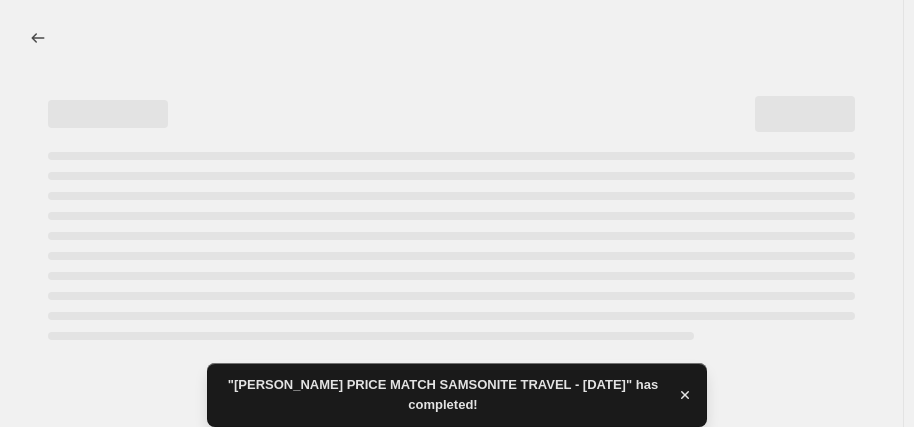 select on "percentage" 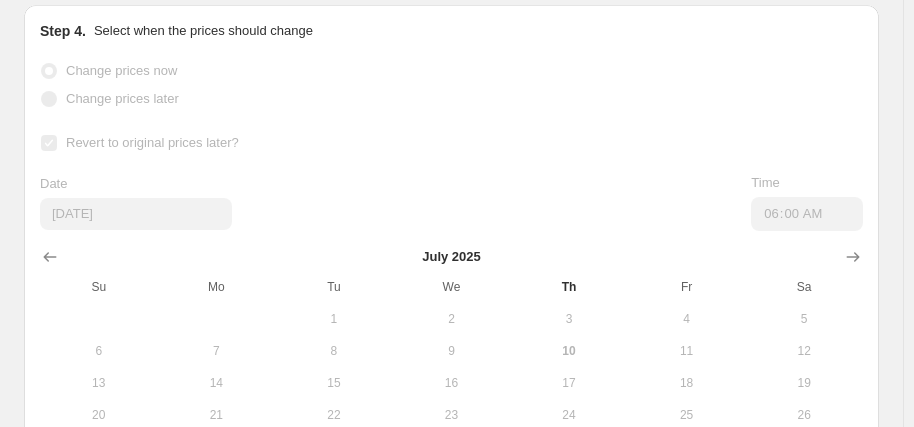 scroll, scrollTop: 0, scrollLeft: 0, axis: both 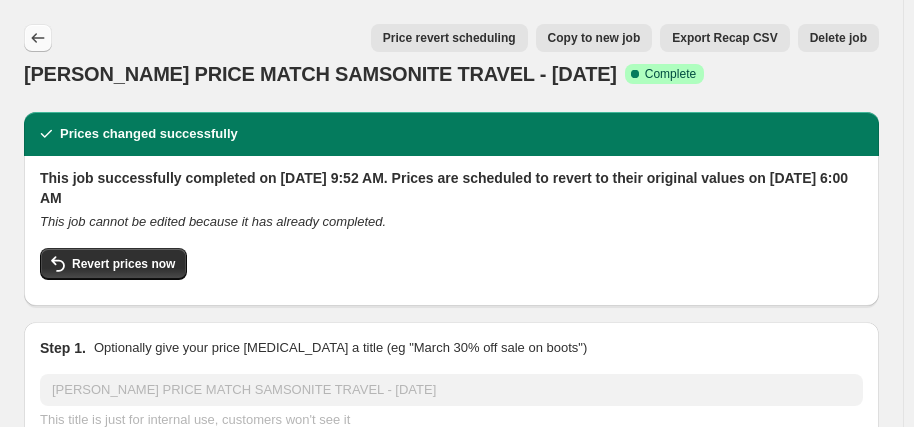 click 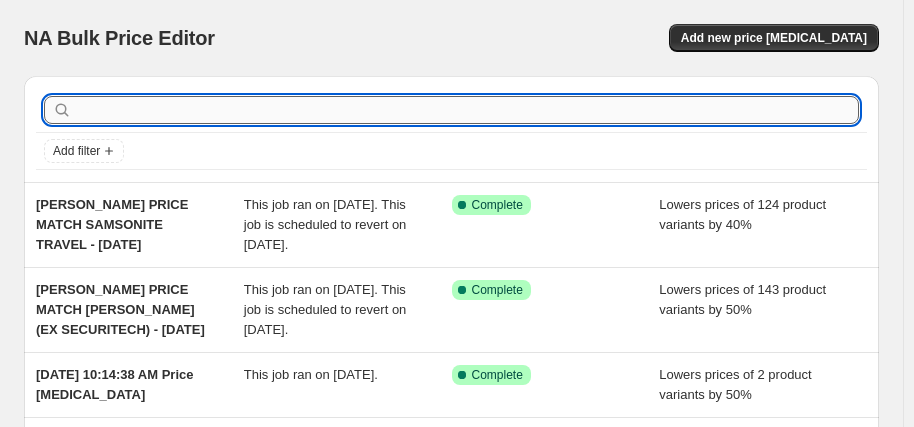 click at bounding box center [467, 110] 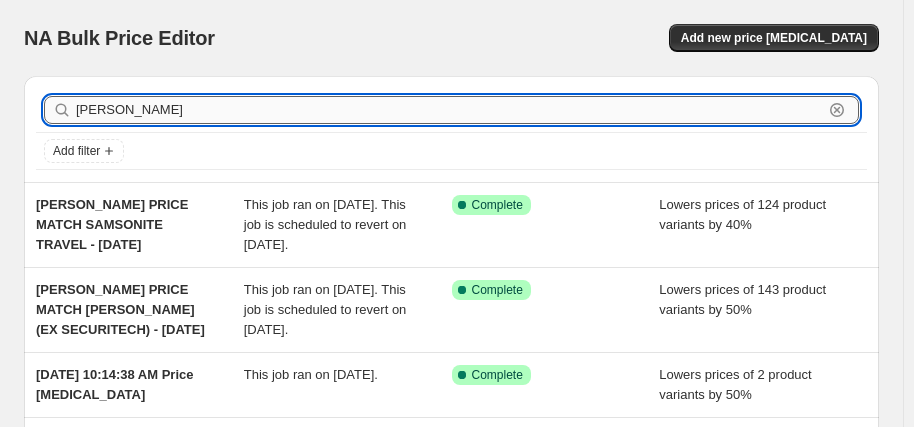 type on "[PERSON_NAME] samsonite" 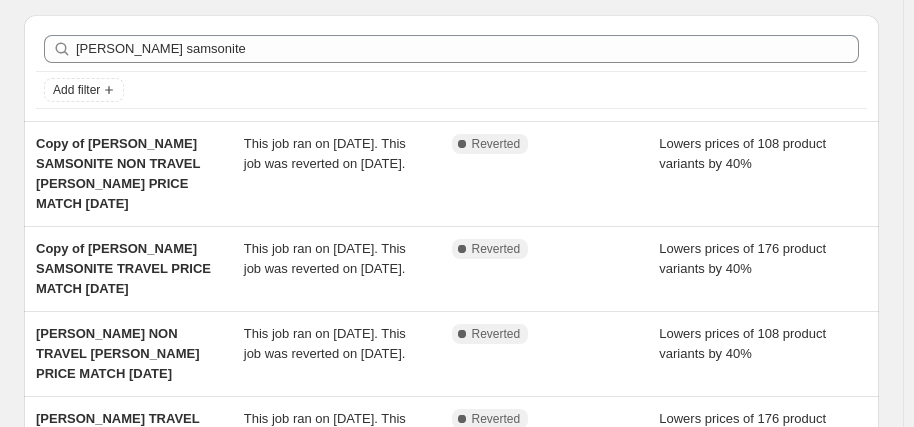 scroll, scrollTop: 0, scrollLeft: 0, axis: both 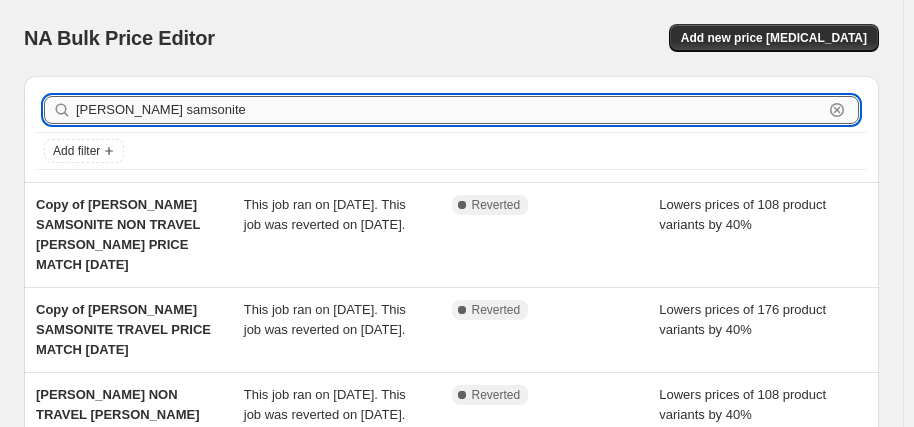 click on "[PERSON_NAME] samsonite" at bounding box center (449, 110) 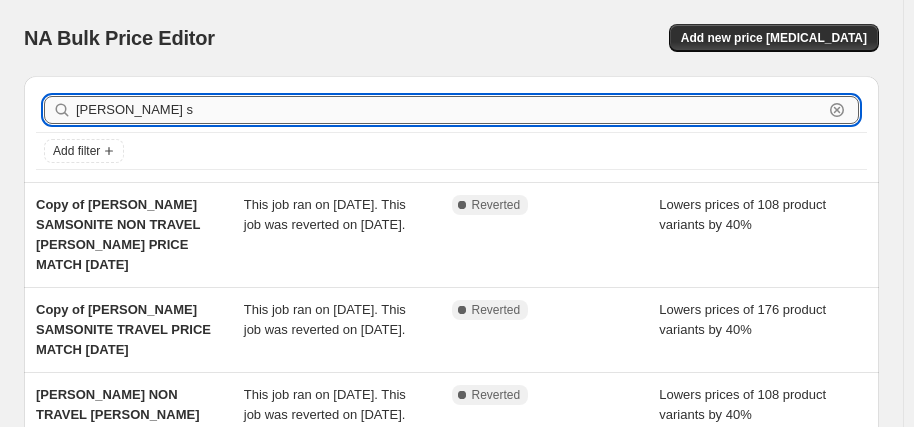 type on "[PERSON_NAME]" 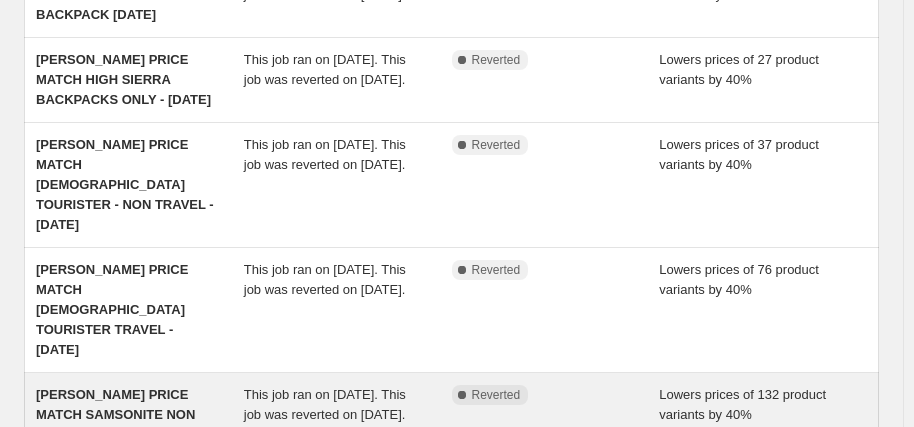 scroll, scrollTop: 700, scrollLeft: 0, axis: vertical 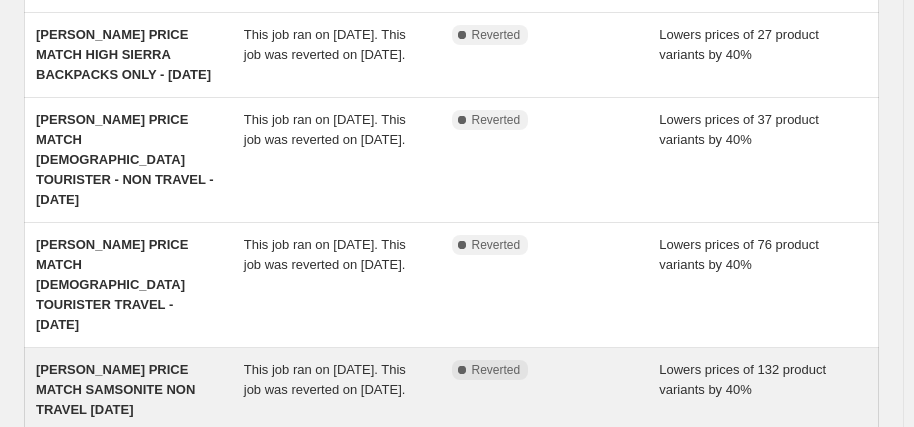 click on "[PERSON_NAME] PRICE MATCH SAMSONITE NON TRAVEL [DATE]" at bounding box center [115, 389] 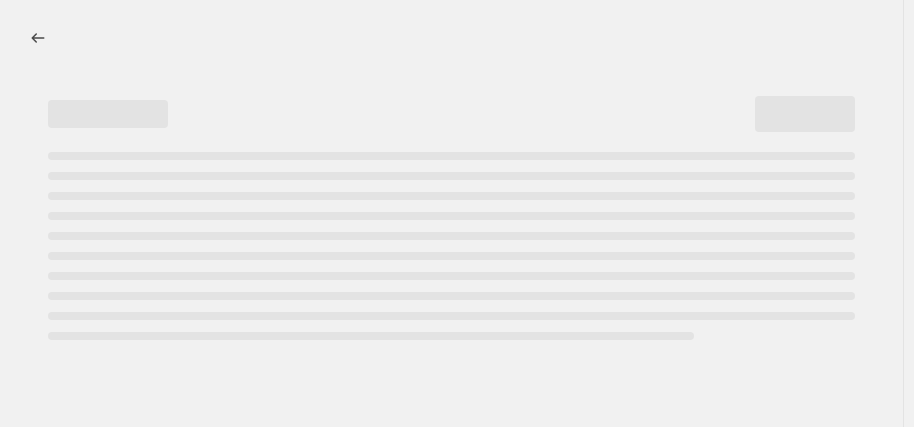 select on "percentage" 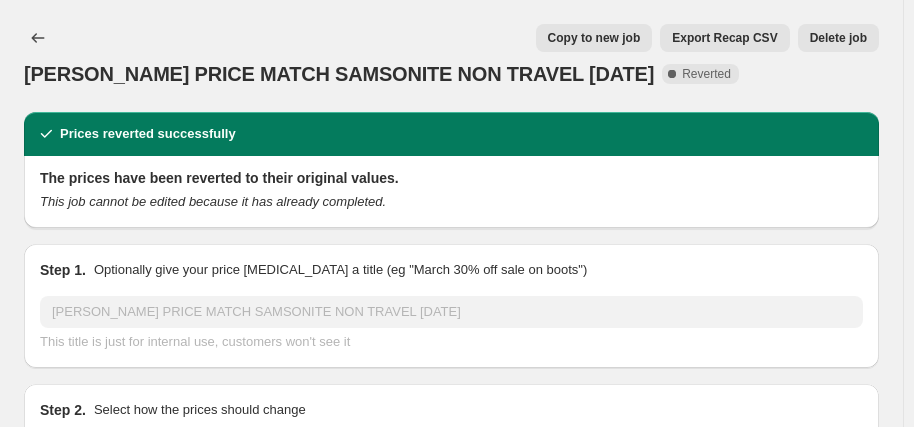 click on "Copy to new job" at bounding box center (594, 38) 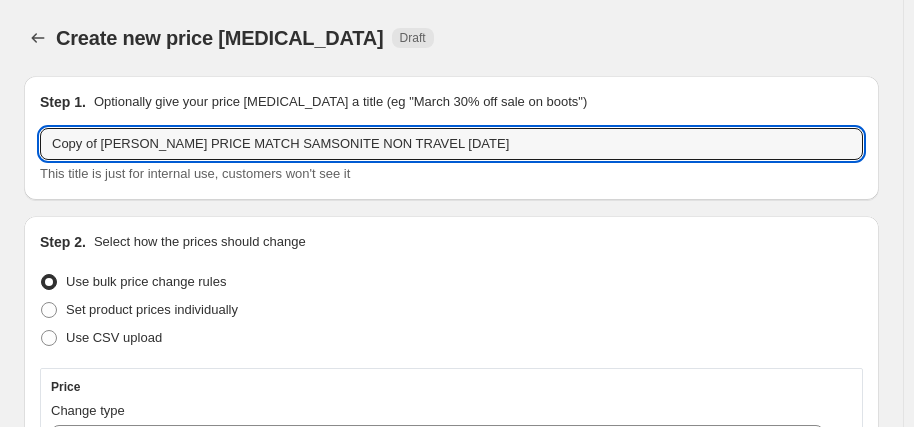 drag, startPoint x: 98, startPoint y: 142, endPoint x: 2, endPoint y: 141, distance: 96.00521 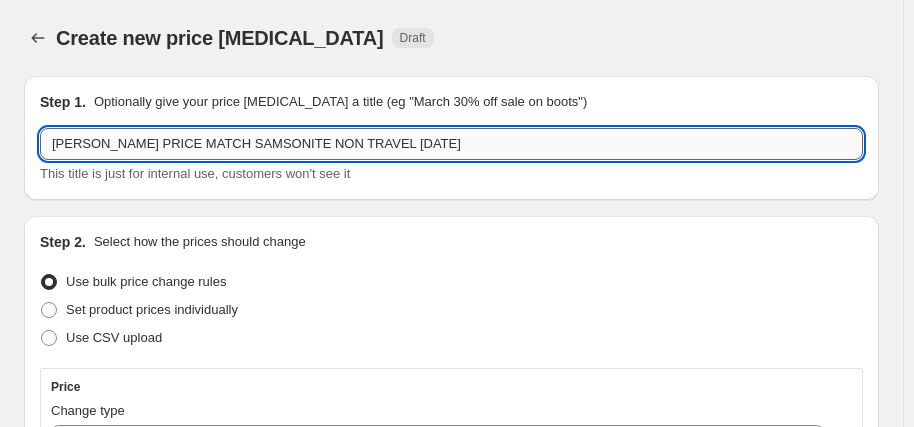 click on "[PERSON_NAME] PRICE MATCH SAMSONITE NON TRAVEL [DATE]" at bounding box center (451, 144) 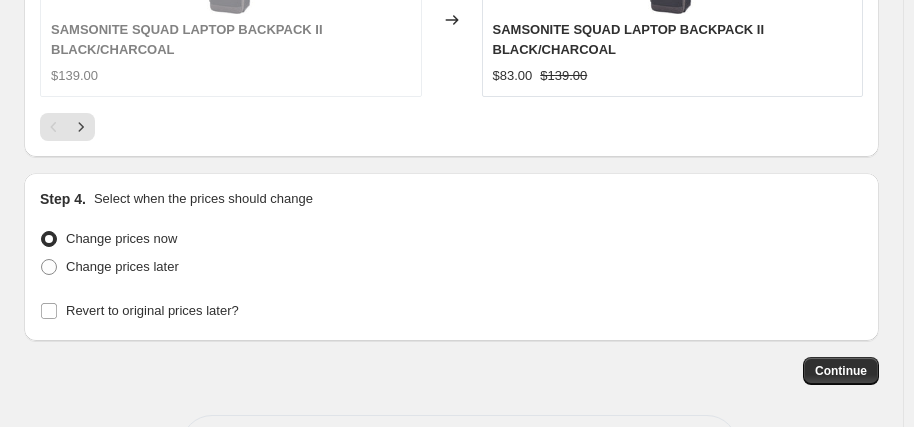 scroll, scrollTop: 2213, scrollLeft: 0, axis: vertical 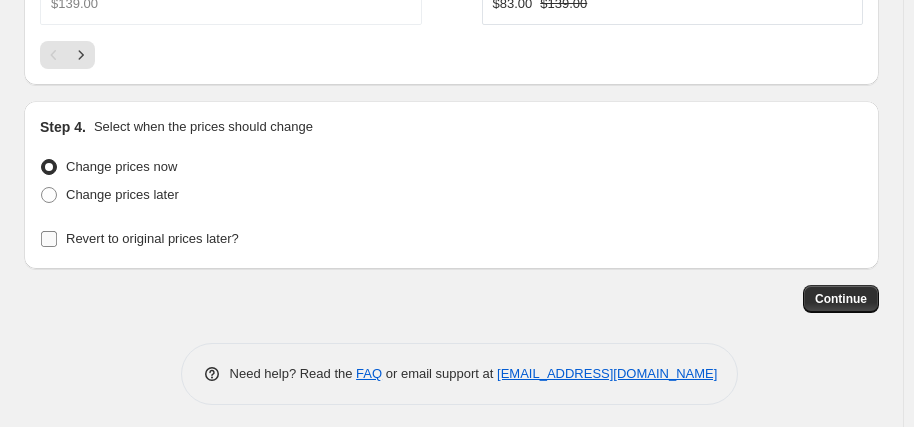 type on "[PERSON_NAME] PRICE MATCH SAMSONITE NON TRAVEL [DATE]" 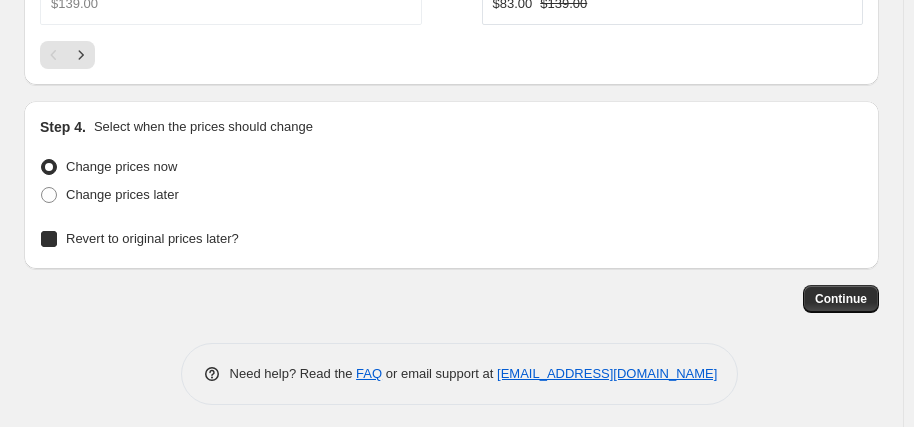 checkbox on "true" 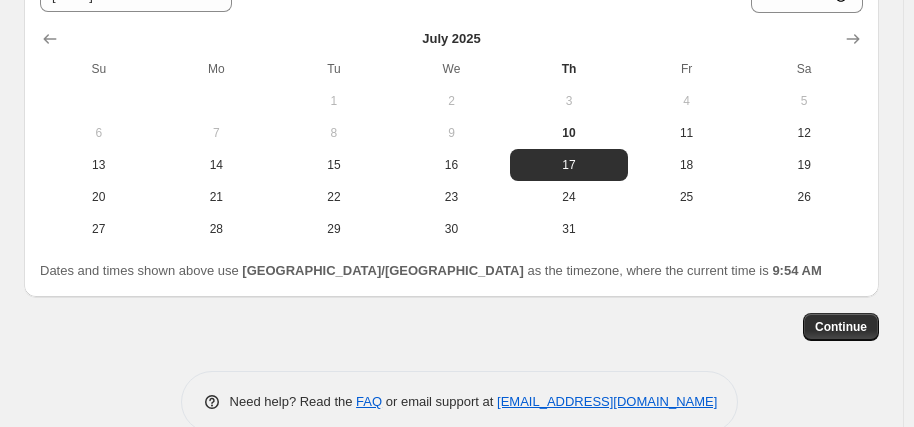 scroll, scrollTop: 2555, scrollLeft: 0, axis: vertical 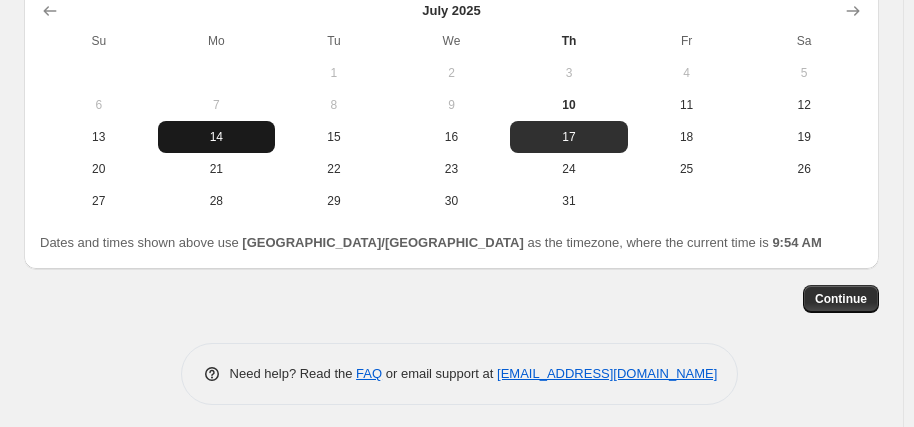 click on "14" at bounding box center [217, 137] 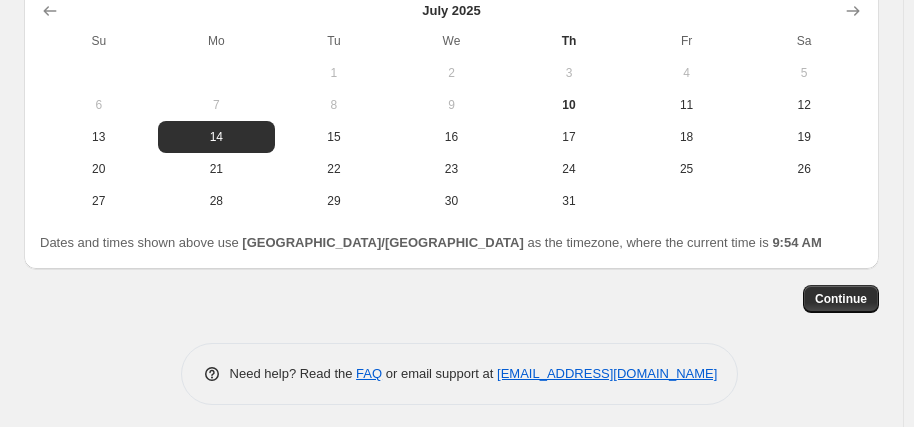 scroll, scrollTop: 2355, scrollLeft: 0, axis: vertical 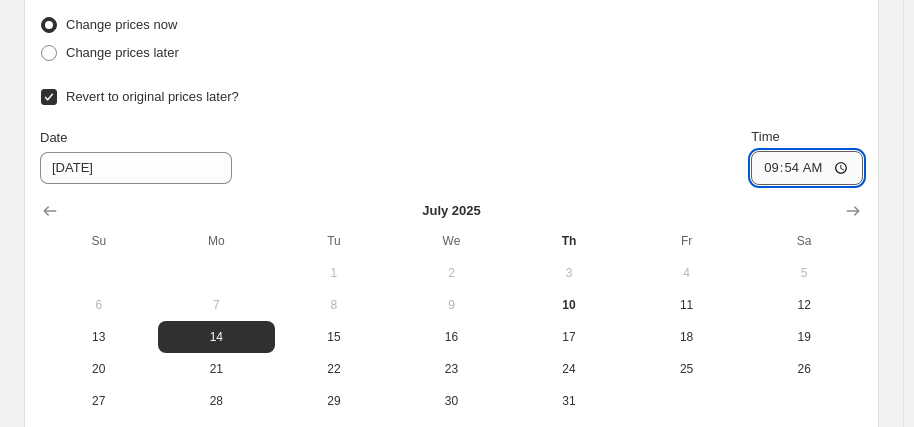 click on "09:54" at bounding box center (807, 168) 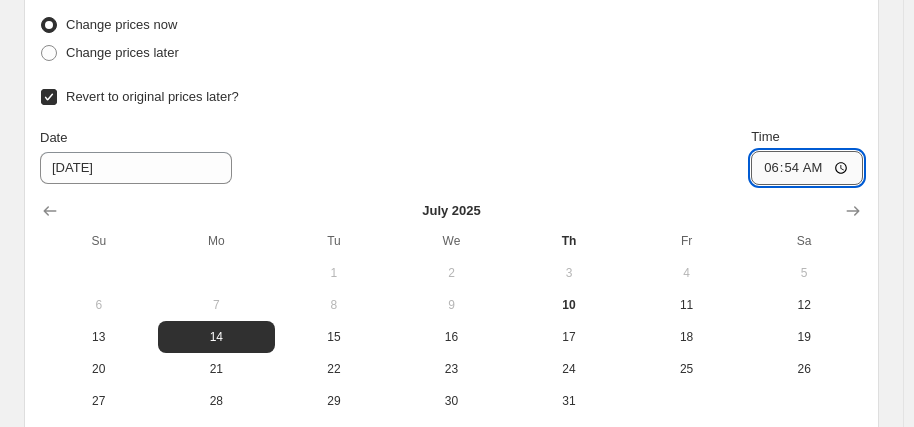 type on "06:00" 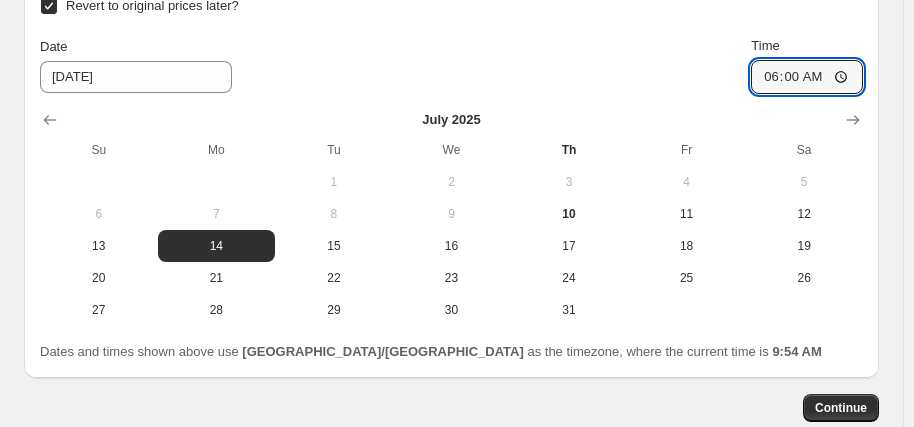 scroll, scrollTop: 2555, scrollLeft: 0, axis: vertical 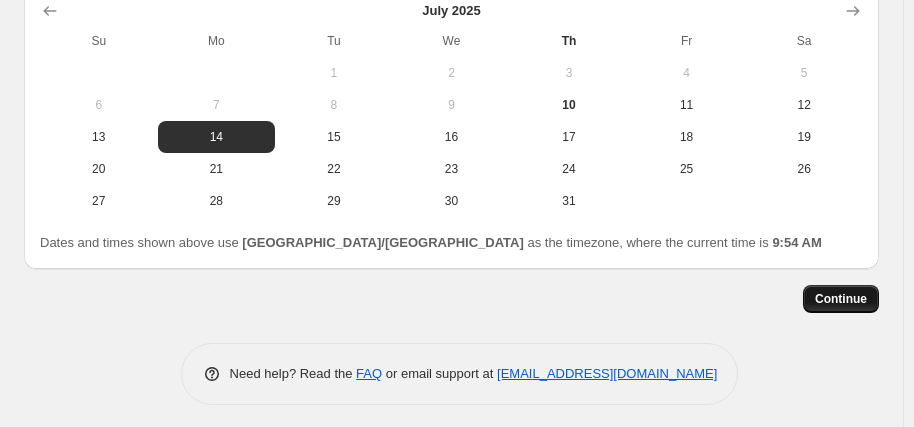 click on "Continue" at bounding box center (841, 299) 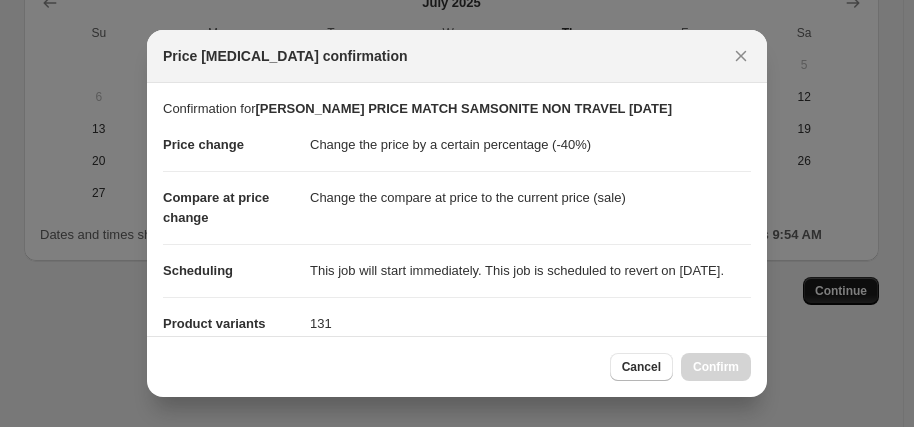 scroll, scrollTop: 0, scrollLeft: 0, axis: both 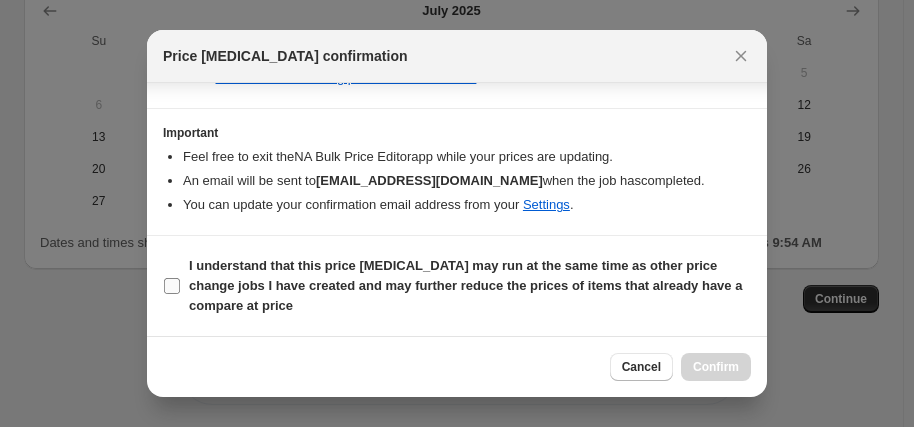 click on "I understand that this price [MEDICAL_DATA] may run at the same time as other price change jobs I have created and may further reduce the prices of items that already have a compare at price" at bounding box center (465, 285) 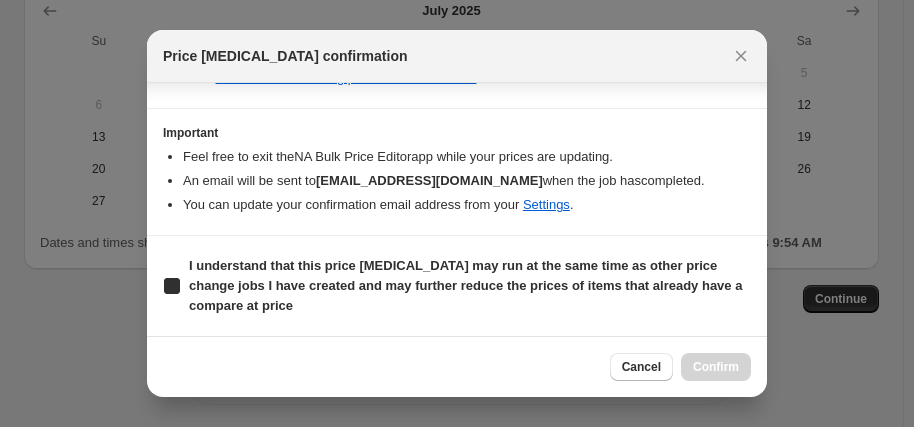 checkbox on "true" 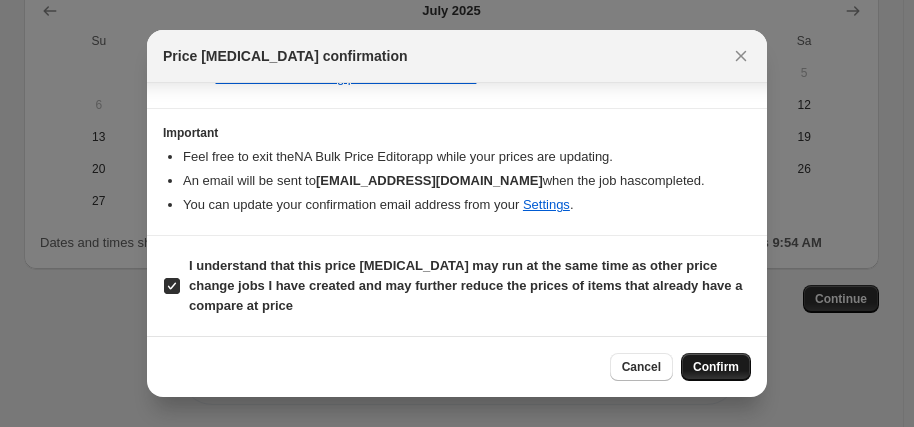 click on "Confirm" at bounding box center [716, 367] 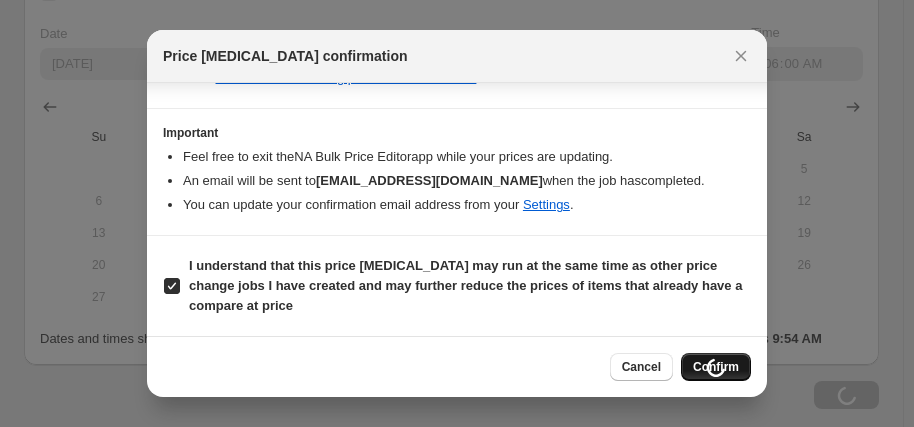 scroll, scrollTop: 2651, scrollLeft: 0, axis: vertical 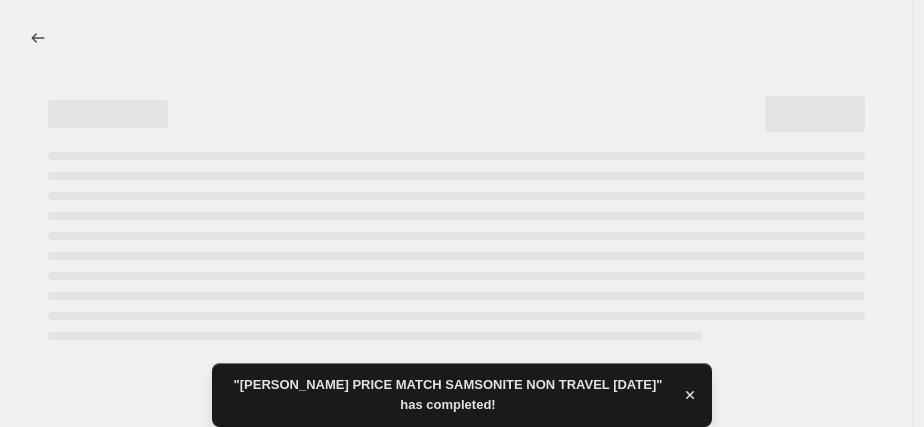 select on "percentage" 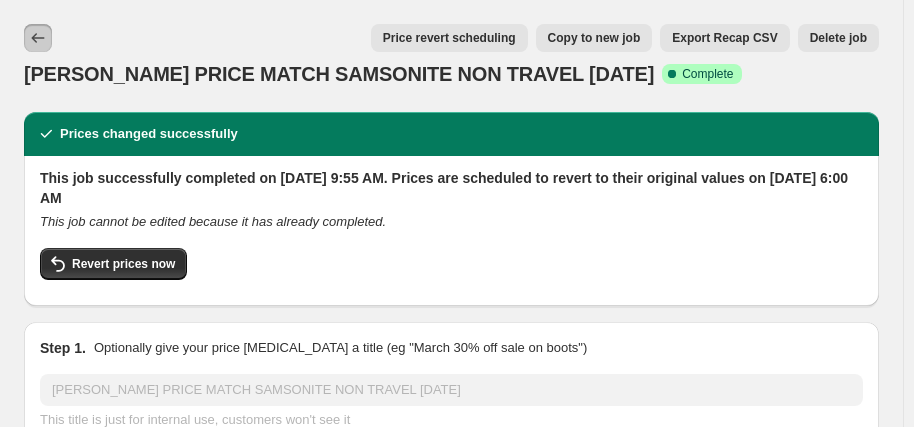 click at bounding box center (38, 38) 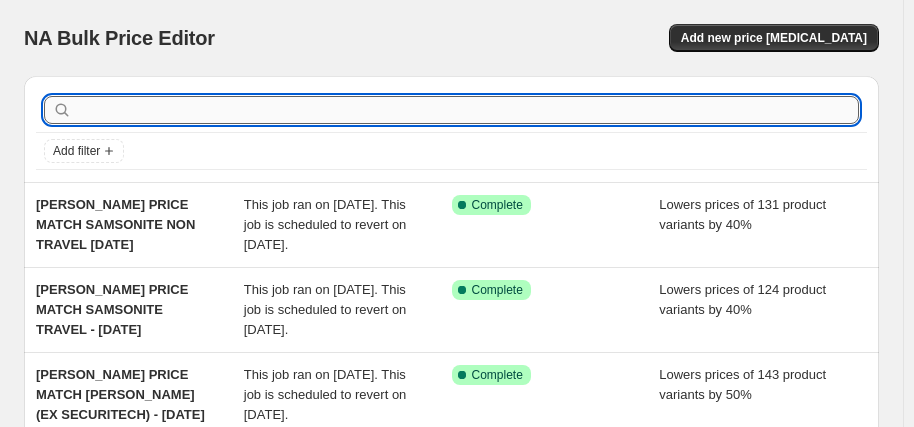 click at bounding box center [467, 110] 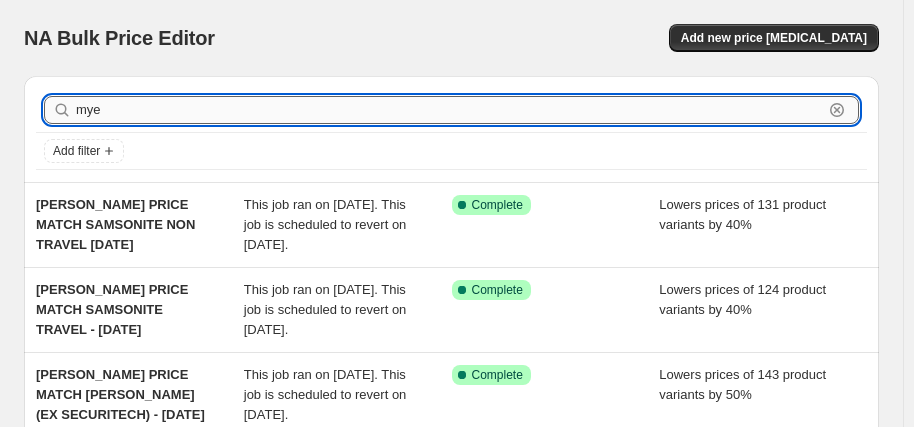 type on "[PERSON_NAME]" 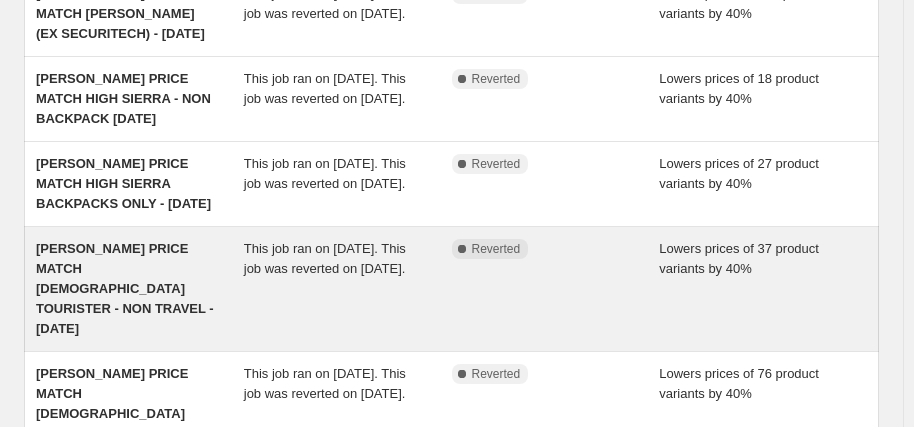 scroll, scrollTop: 700, scrollLeft: 0, axis: vertical 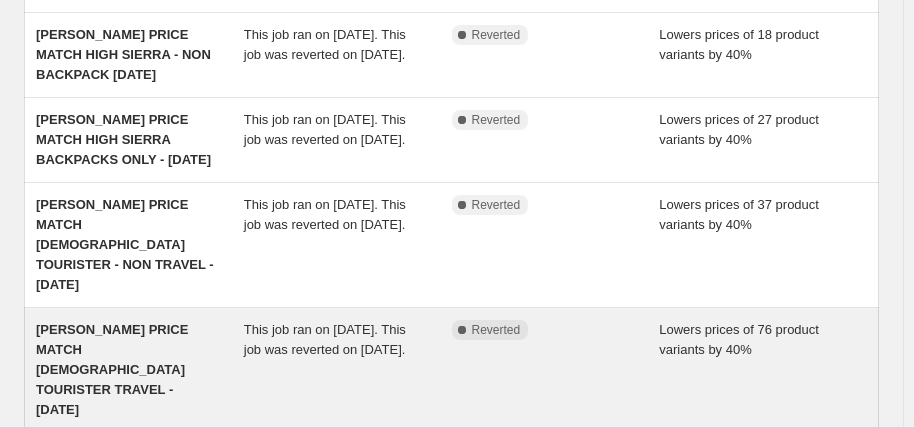 click on "[PERSON_NAME] PRICE MATCH [DEMOGRAPHIC_DATA] TOURISTER TRAVEL - [DATE]" at bounding box center (112, 369) 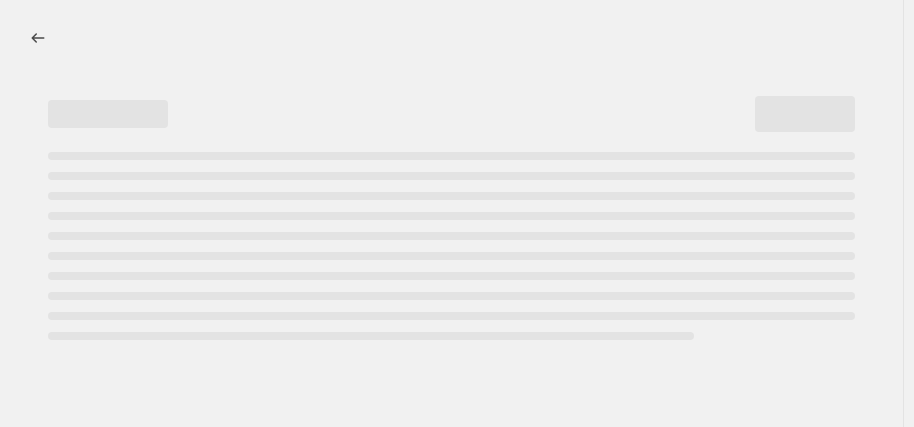 select on "percentage" 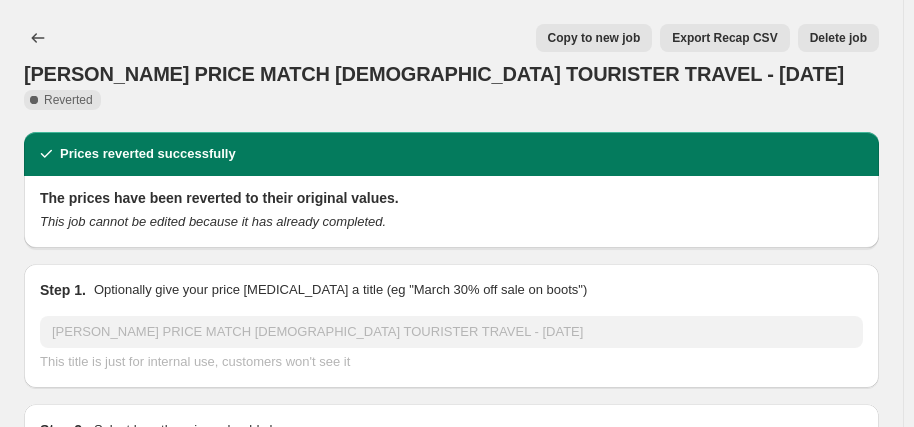 click on "Copy to new job" at bounding box center (594, 38) 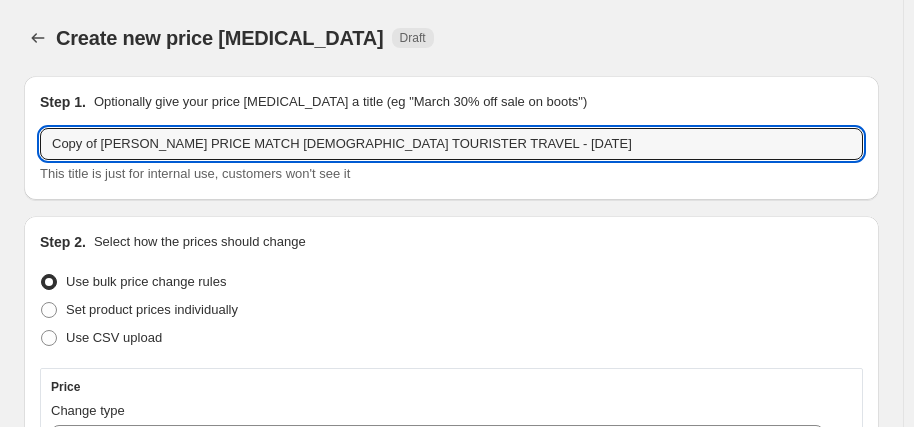 drag, startPoint x: 101, startPoint y: 142, endPoint x: -51, endPoint y: 143, distance: 152.0033 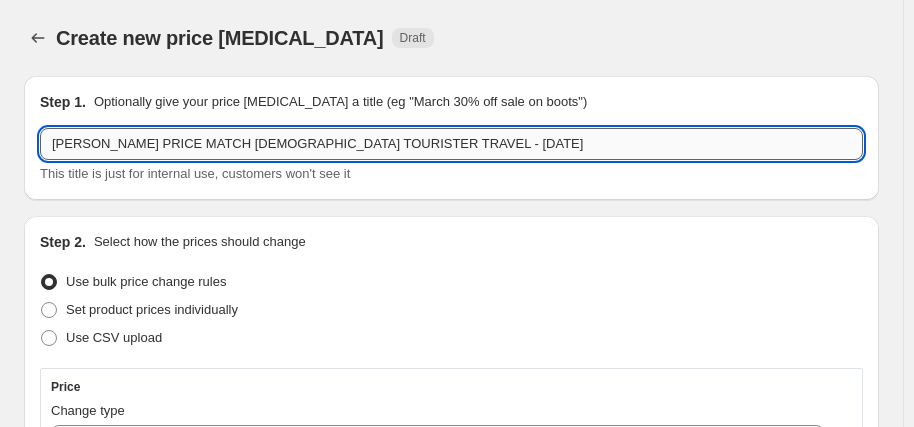 click on "[PERSON_NAME] PRICE MATCH [DEMOGRAPHIC_DATA] TOURISTER TRAVEL - [DATE]" at bounding box center [451, 144] 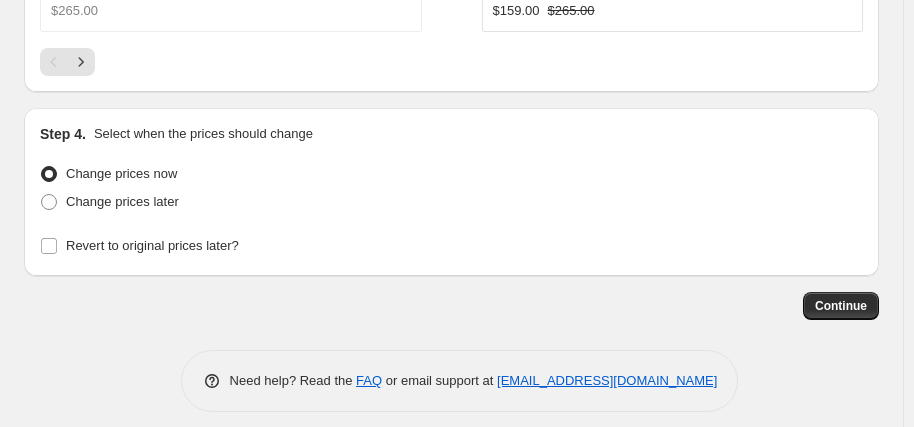 scroll, scrollTop: 2193, scrollLeft: 0, axis: vertical 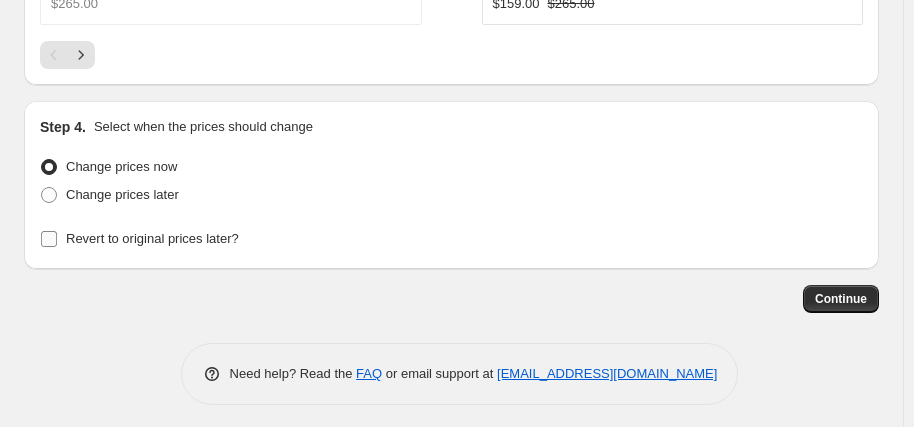 type on "[PERSON_NAME] PRICE MATCH [DEMOGRAPHIC_DATA] TOURISTER TRAVEL - [DATE]" 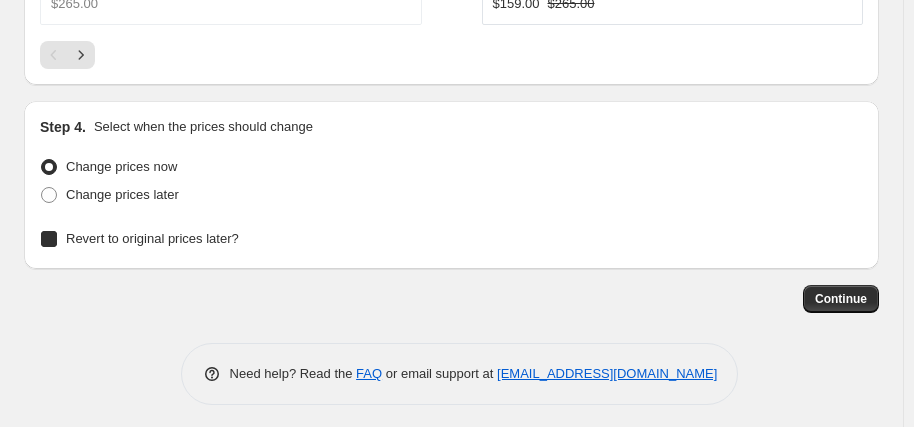 checkbox on "true" 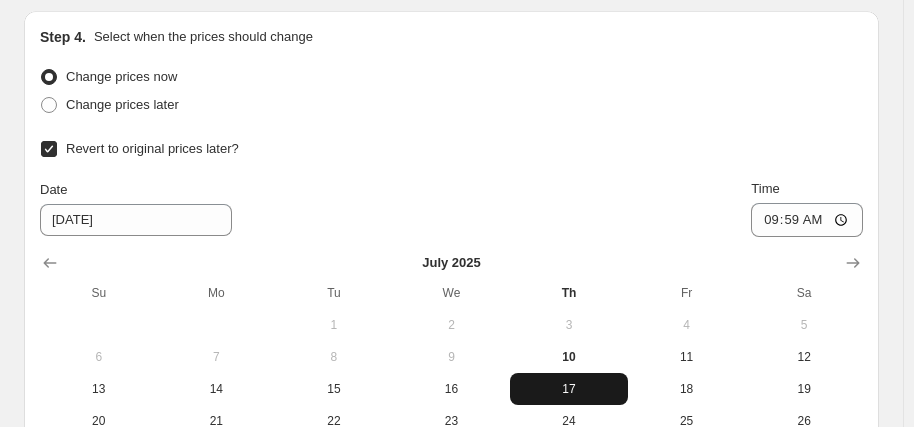 scroll, scrollTop: 2393, scrollLeft: 0, axis: vertical 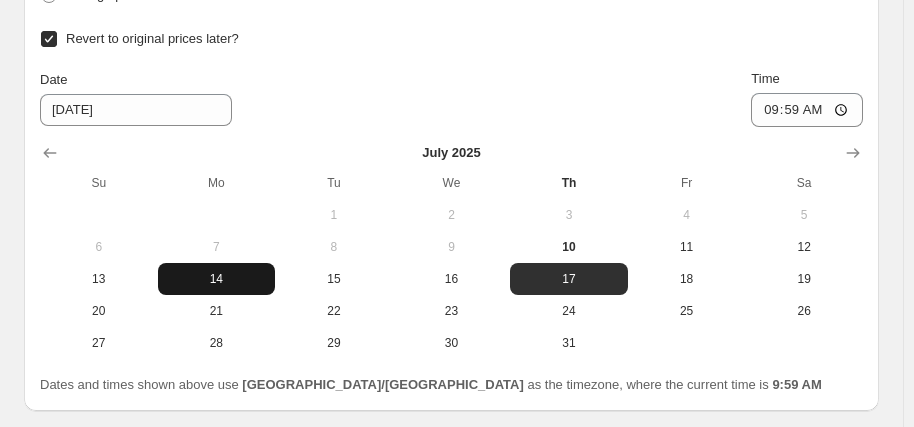 click on "14" at bounding box center (217, 279) 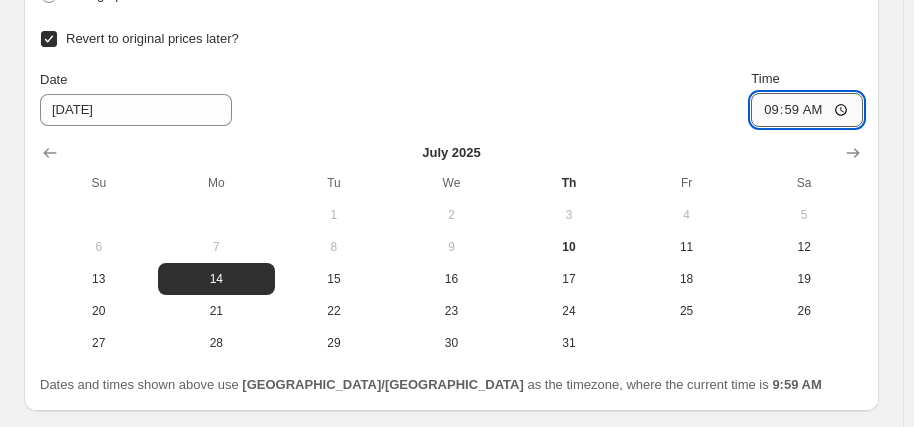 click on "09:59" at bounding box center (807, 110) 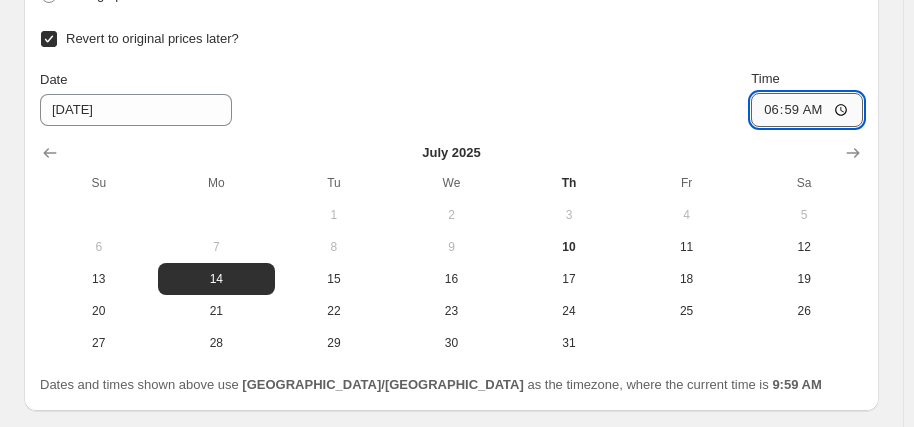 type on "06:00" 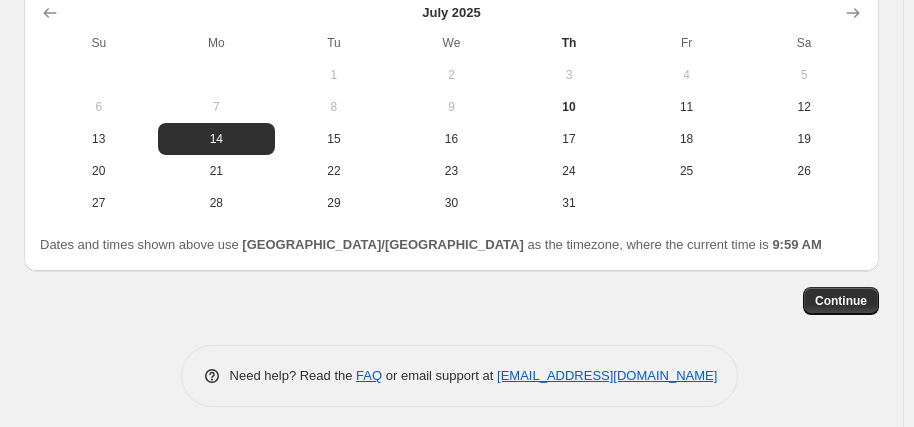 scroll, scrollTop: 2535, scrollLeft: 0, axis: vertical 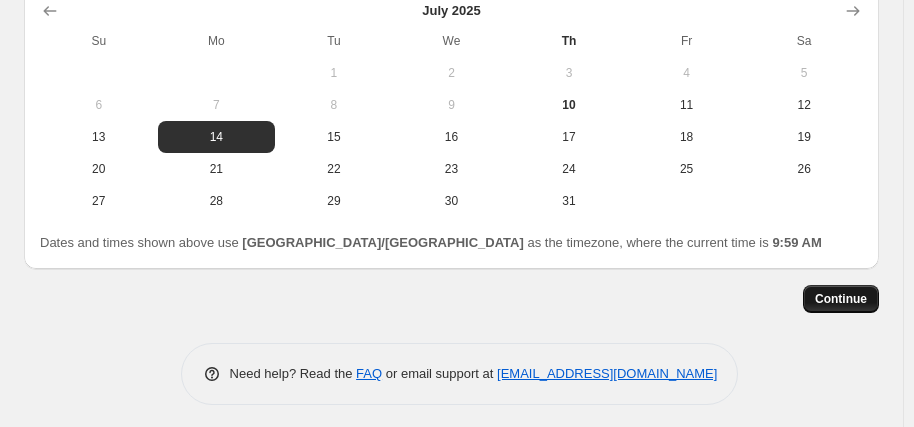 click on "Continue" at bounding box center (841, 299) 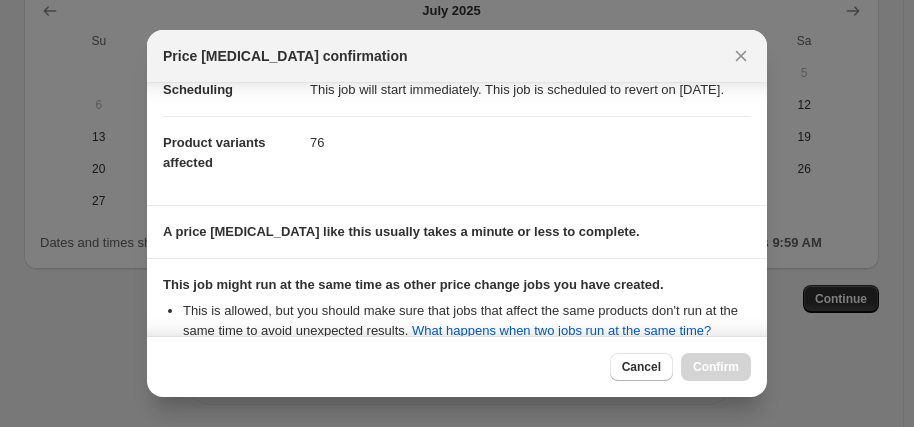 scroll, scrollTop: 430, scrollLeft: 0, axis: vertical 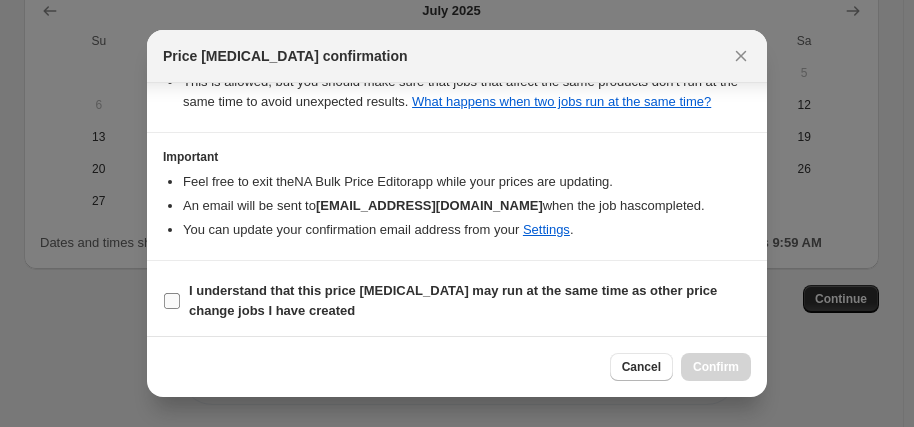 click on "I understand that this price [MEDICAL_DATA] may run at the same time as other price change jobs I have created" at bounding box center (453, 300) 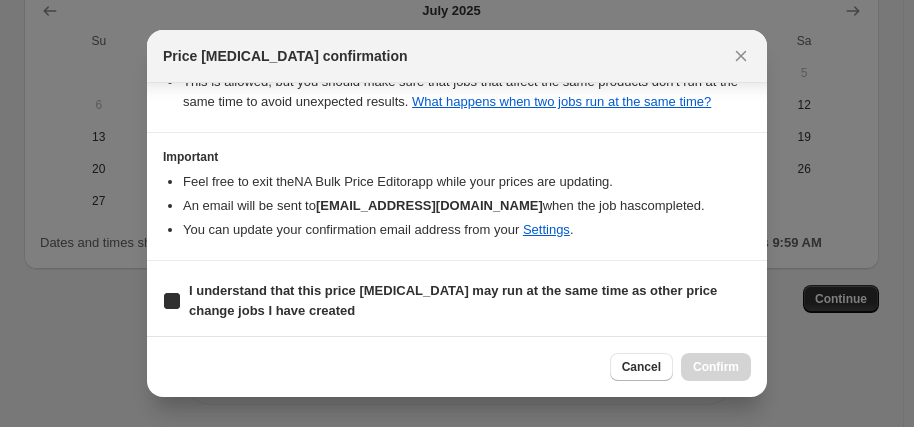 checkbox on "true" 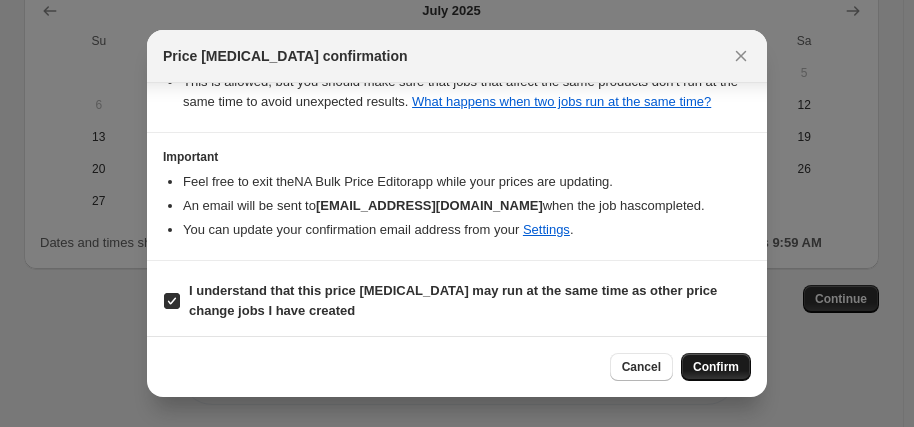 click on "Confirm" at bounding box center (716, 367) 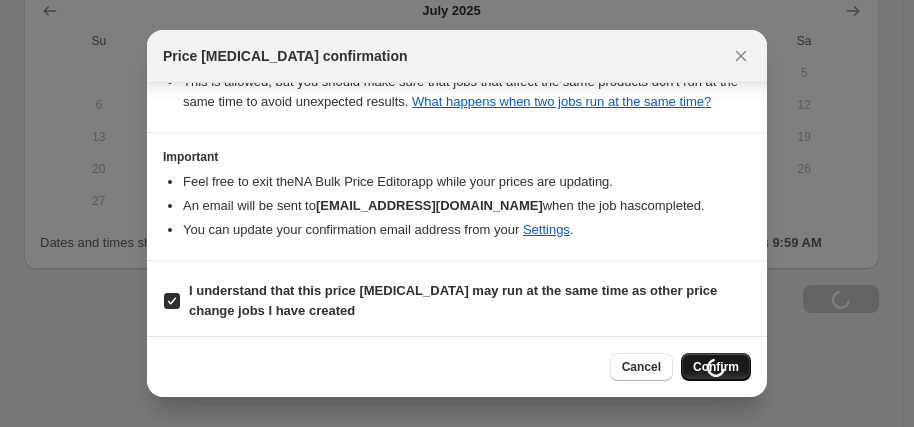 scroll, scrollTop: 2631, scrollLeft: 0, axis: vertical 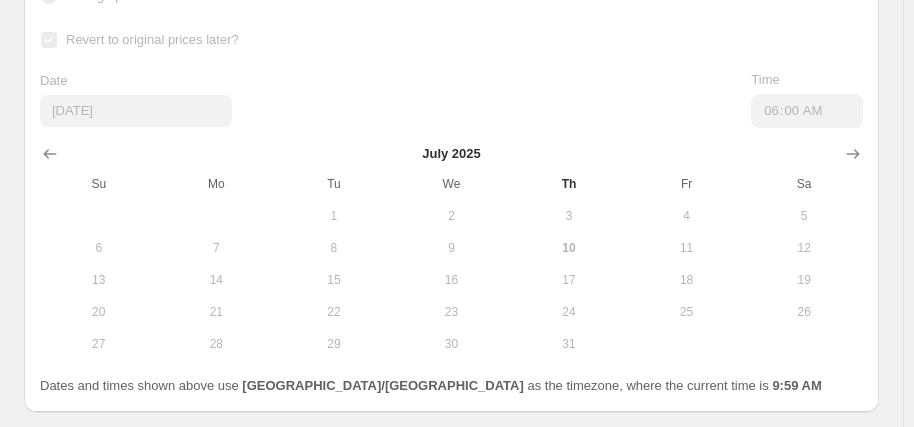 select on "percentage" 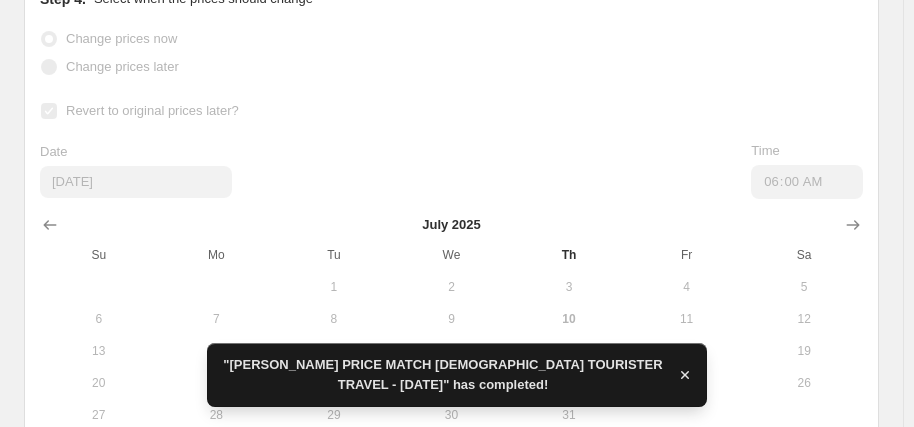 scroll, scrollTop: 0, scrollLeft: 0, axis: both 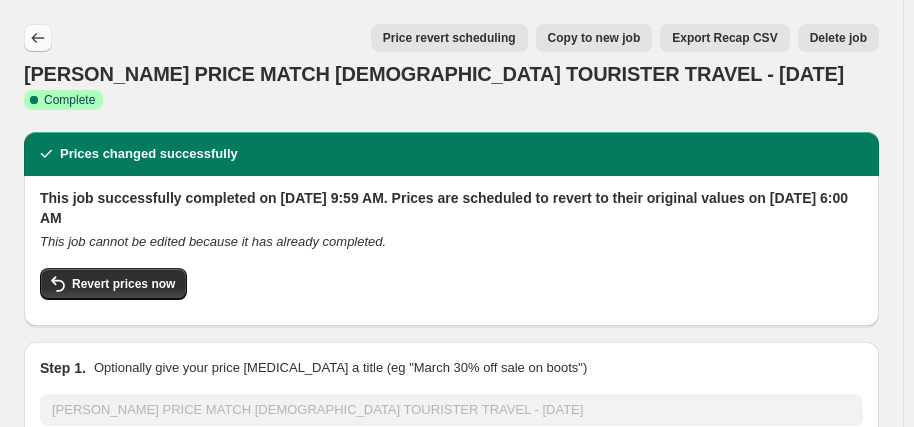 click 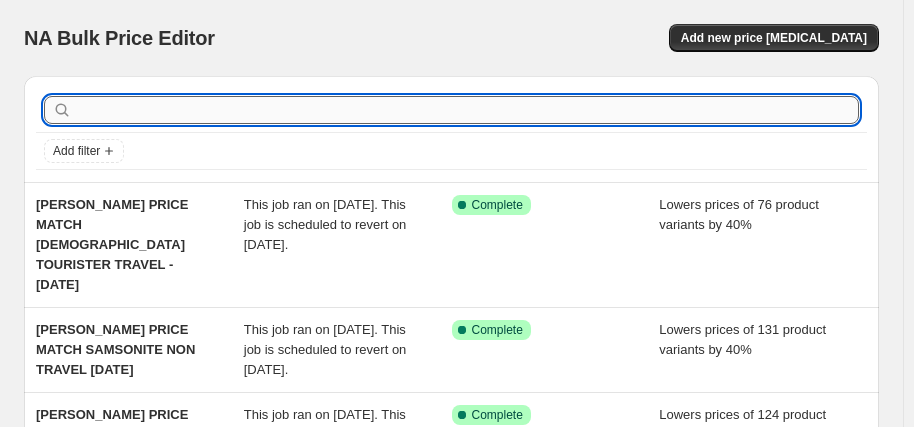 click at bounding box center [467, 110] 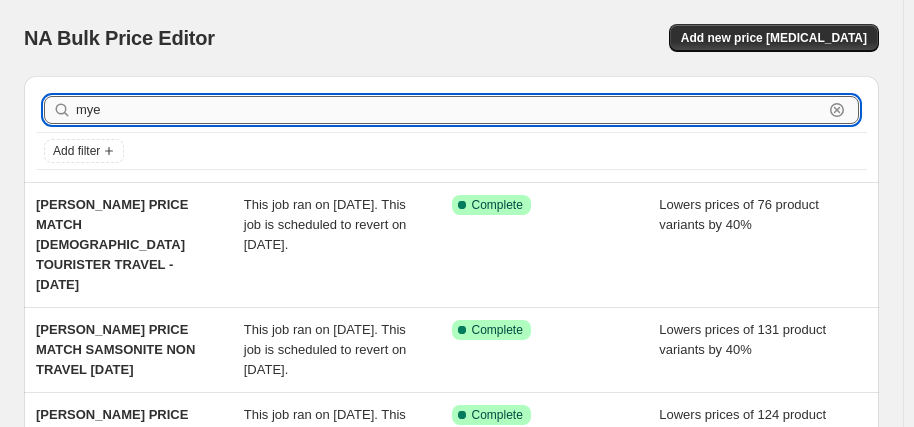 type on "[PERSON_NAME]" 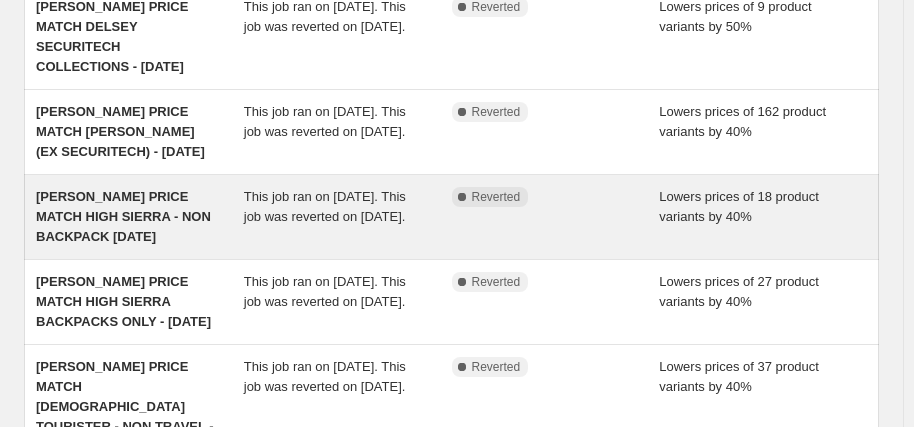 scroll, scrollTop: 700, scrollLeft: 0, axis: vertical 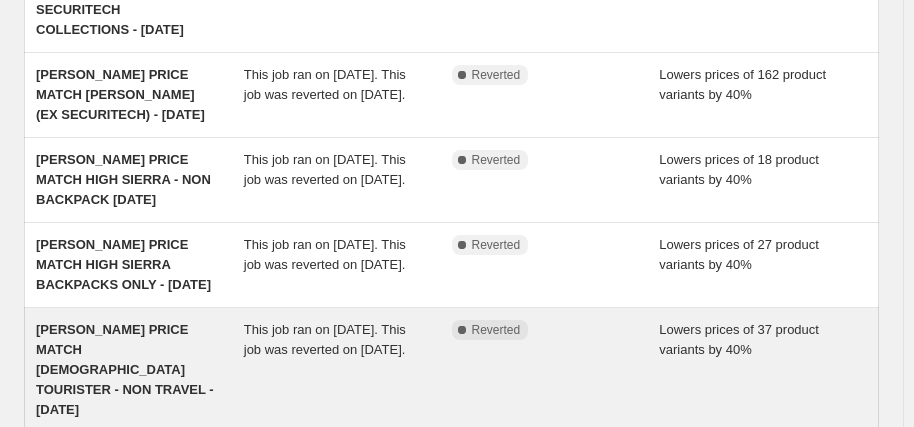 click on "[PERSON_NAME] PRICE MATCH [DEMOGRAPHIC_DATA] TOURISTER - NON TRAVEL - [DATE]" at bounding box center [125, 369] 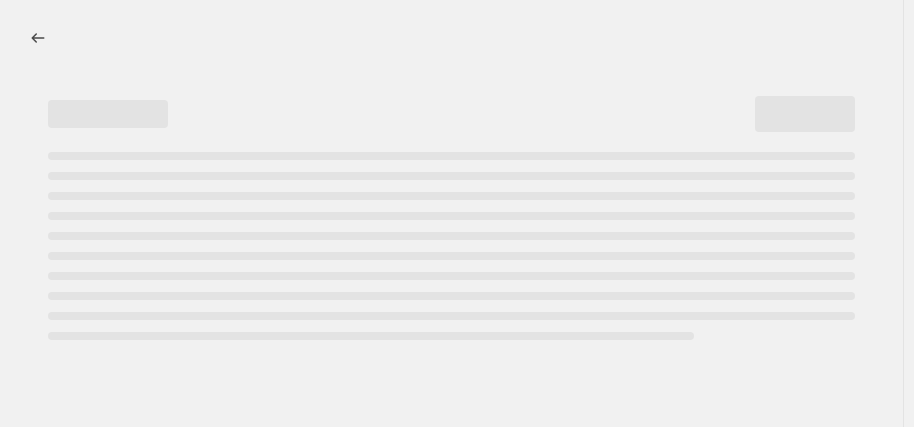 scroll, scrollTop: 0, scrollLeft: 0, axis: both 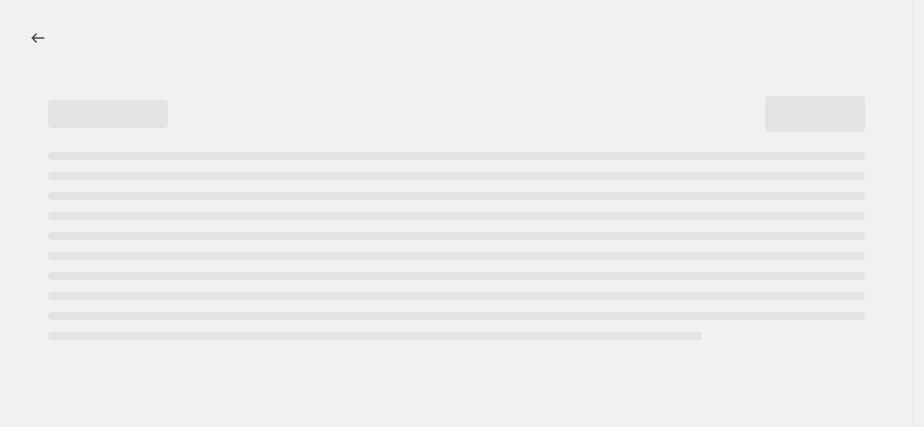 select on "percentage" 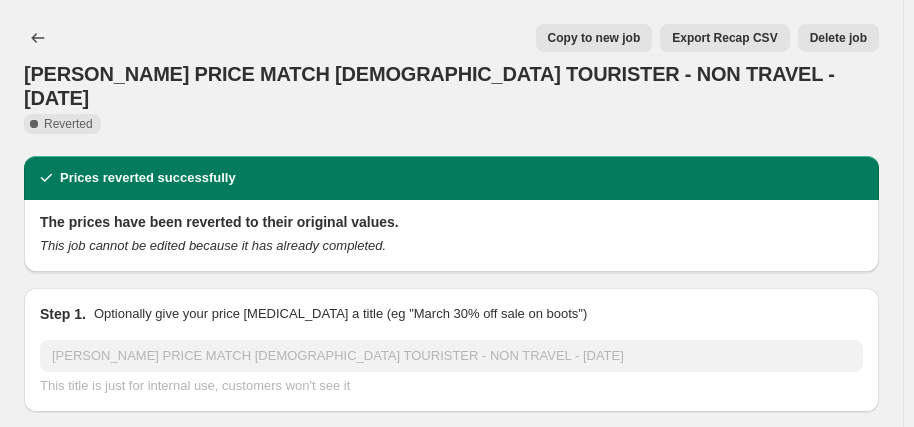 click on "Copy to new job" at bounding box center (594, 38) 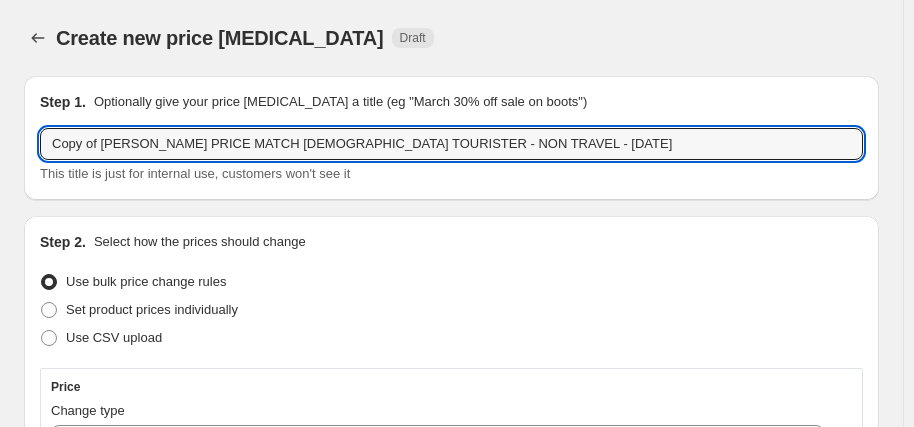 drag, startPoint x: 99, startPoint y: 145, endPoint x: -22, endPoint y: 144, distance: 121.004135 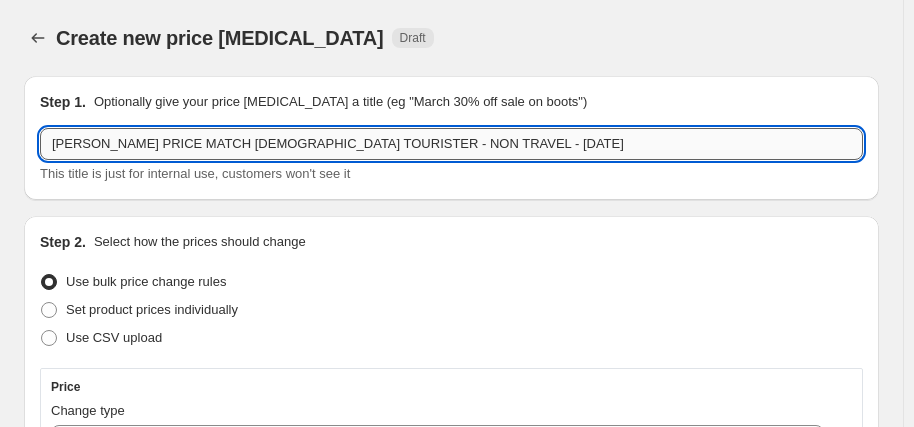 click on "[PERSON_NAME] PRICE MATCH [DEMOGRAPHIC_DATA] TOURISTER - NON TRAVEL - [DATE]" at bounding box center [451, 144] 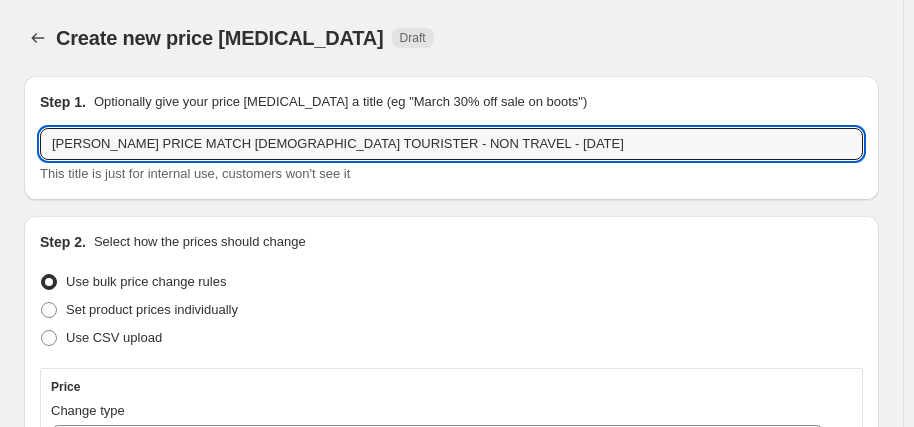 type on "[PERSON_NAME] PRICE MATCH [DEMOGRAPHIC_DATA] TOURISTER - NON TRAVEL - [DATE]" 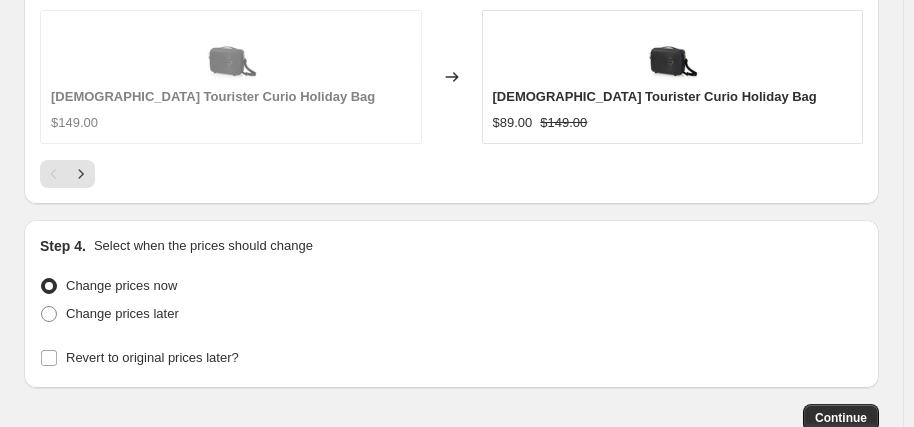 scroll, scrollTop: 2073, scrollLeft: 0, axis: vertical 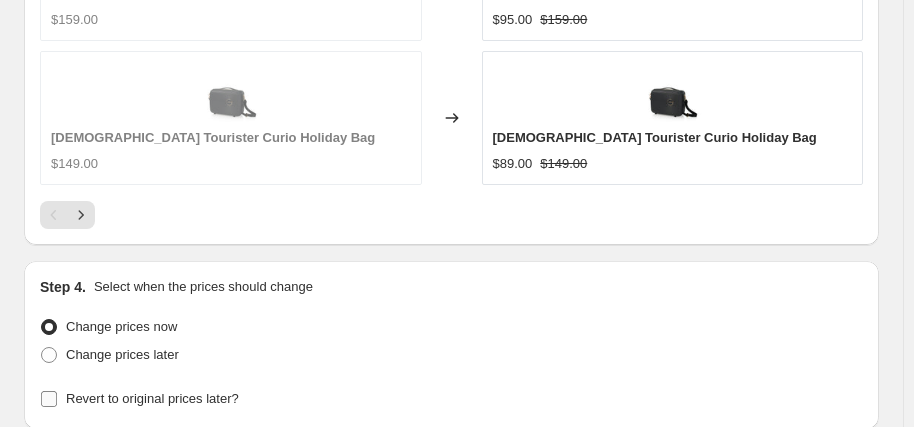 click on "Revert to original prices later?" at bounding box center (152, 398) 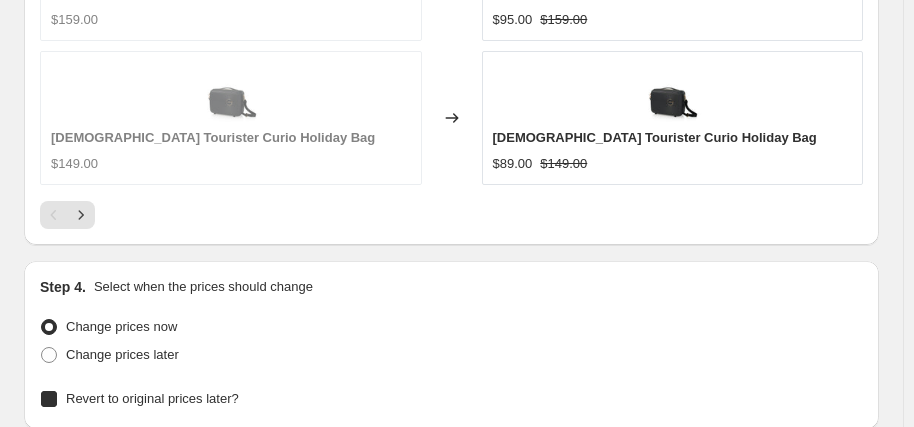 checkbox on "true" 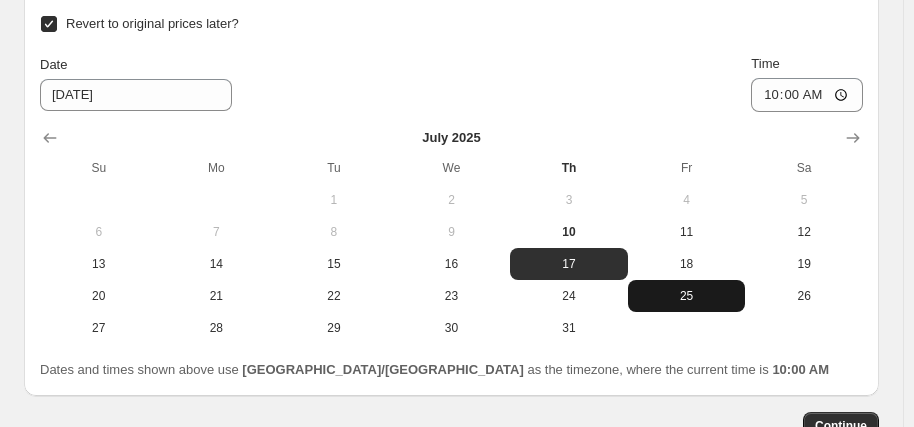 scroll, scrollTop: 2473, scrollLeft: 0, axis: vertical 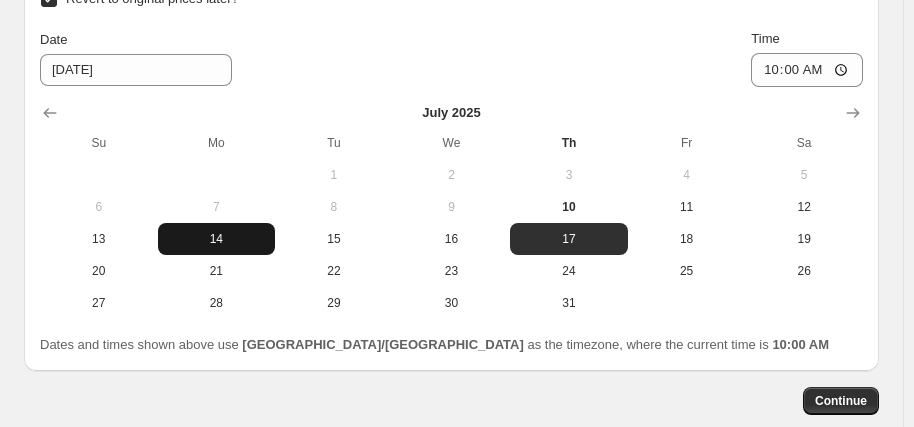 click on "14" at bounding box center [217, 239] 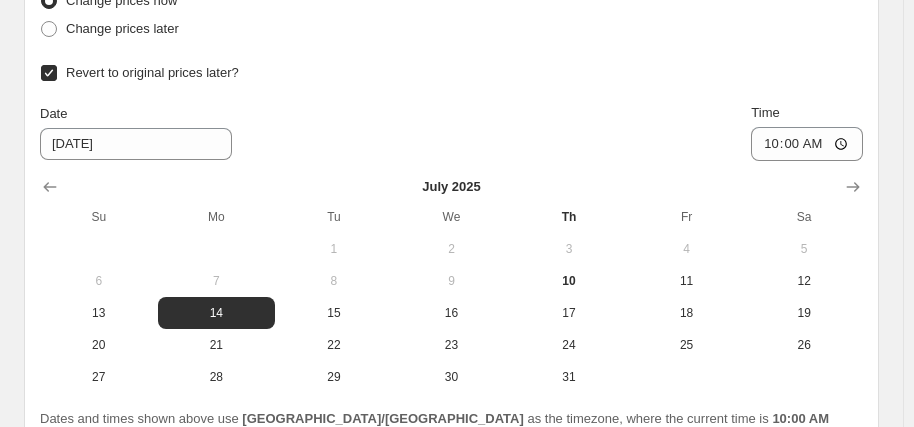 scroll, scrollTop: 2373, scrollLeft: 0, axis: vertical 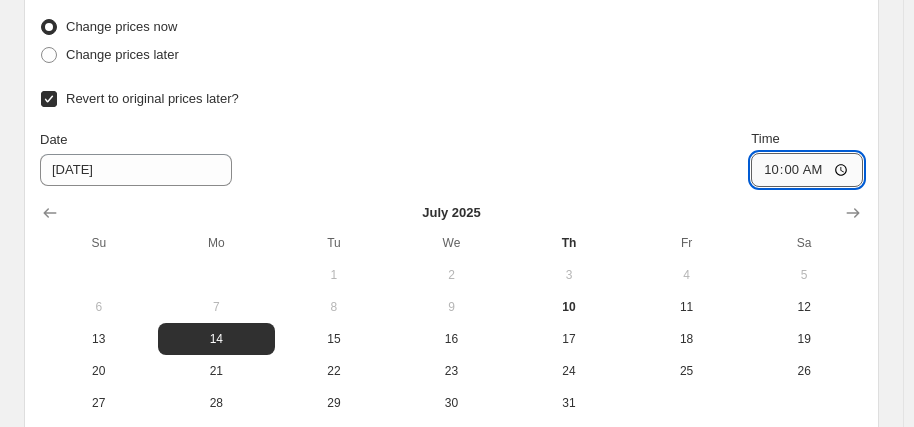 click on "10:00" at bounding box center (807, 170) 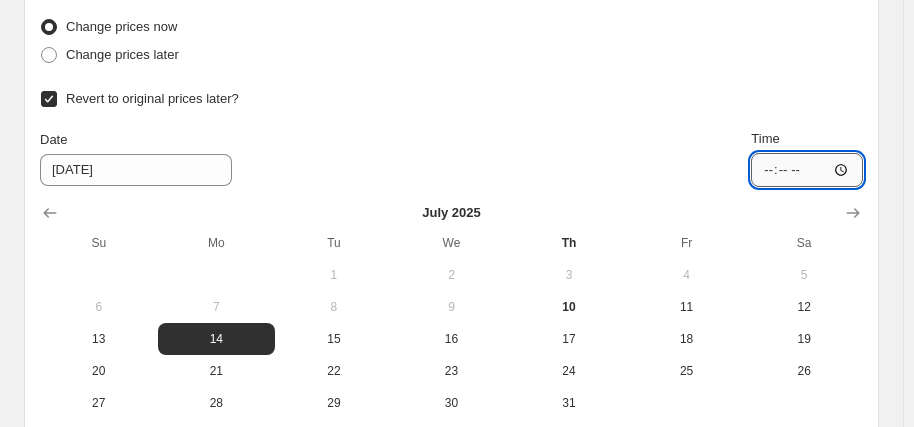type on "06:00" 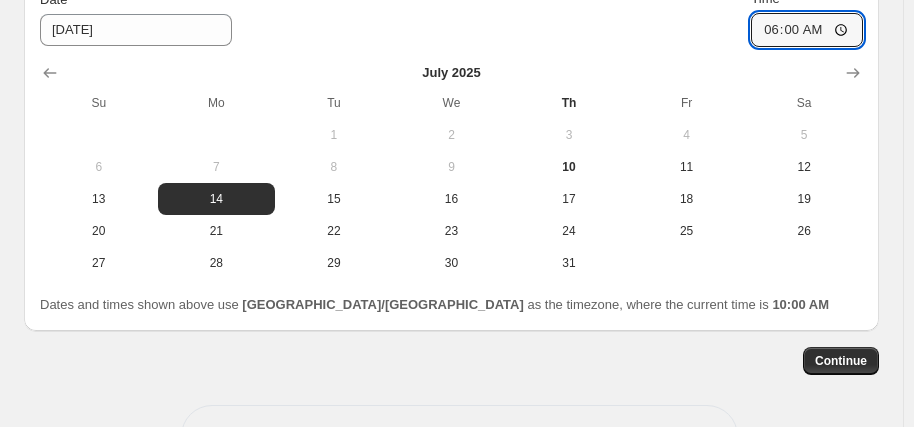 scroll, scrollTop: 2515, scrollLeft: 0, axis: vertical 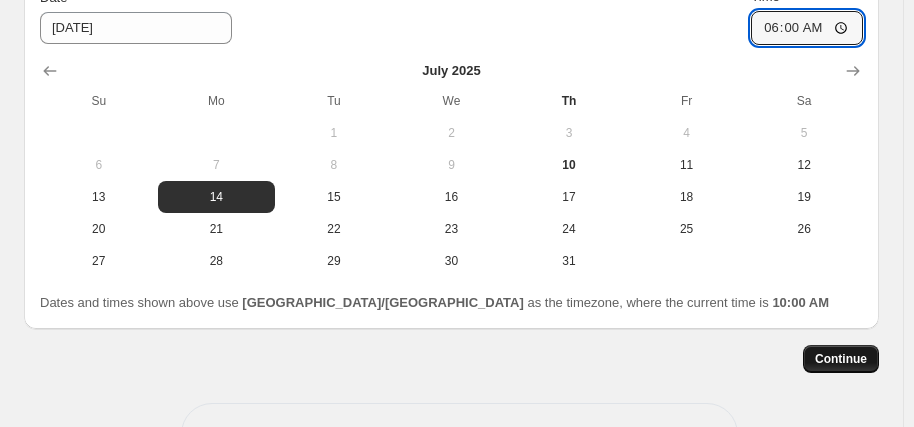 click on "Continue" at bounding box center (841, 359) 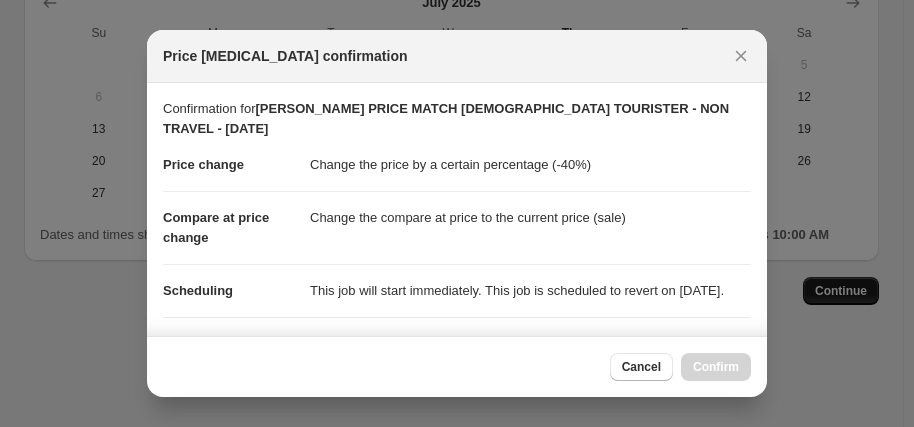 scroll, scrollTop: 2515, scrollLeft: 0, axis: vertical 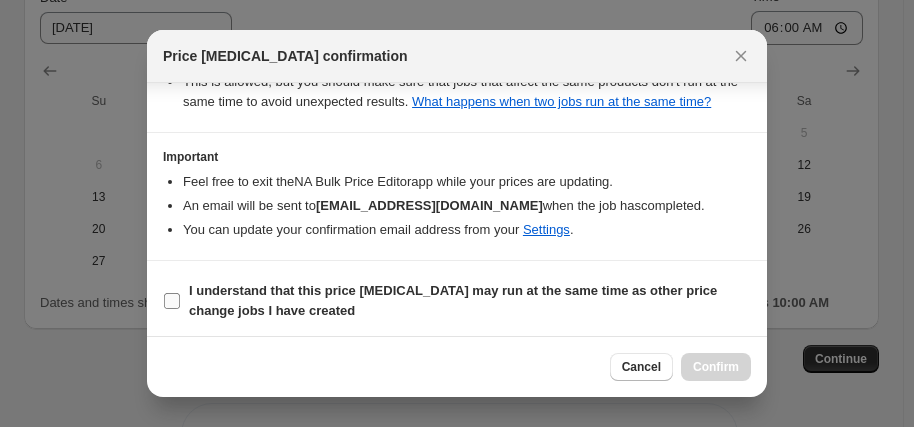 click on "I understand that this price [MEDICAL_DATA] may run at the same time as other price change jobs I have created" at bounding box center (453, 300) 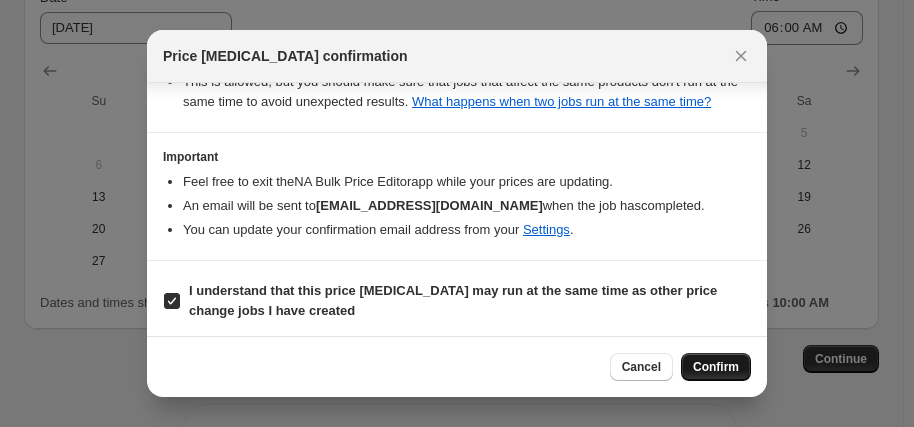 click on "Confirm" at bounding box center (716, 367) 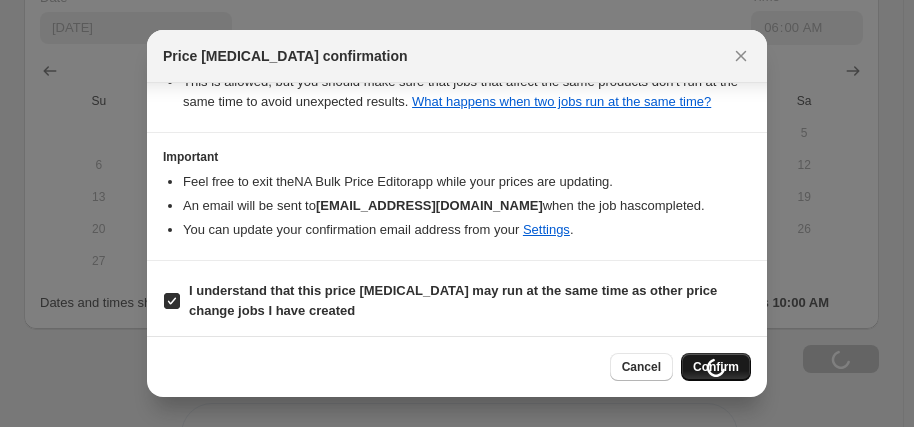 scroll, scrollTop: 2611, scrollLeft: 0, axis: vertical 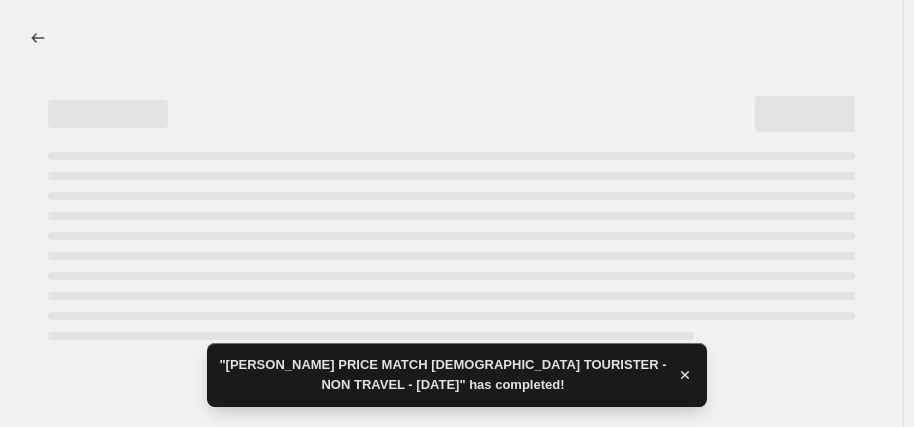 select on "percentage" 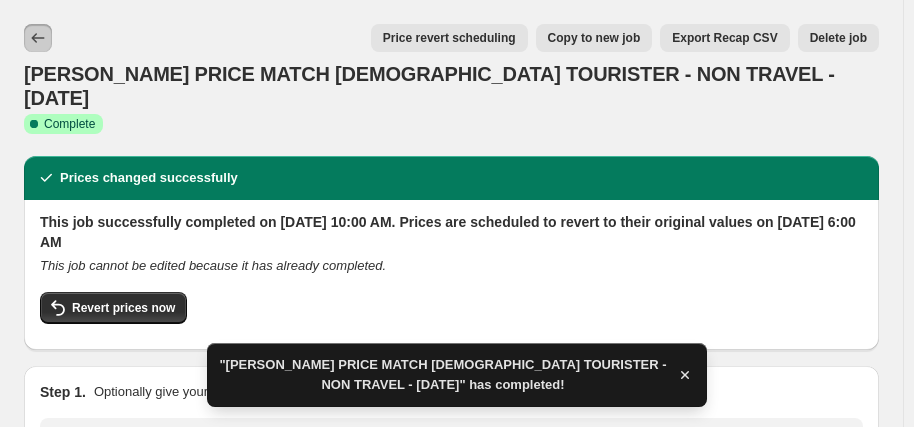 click 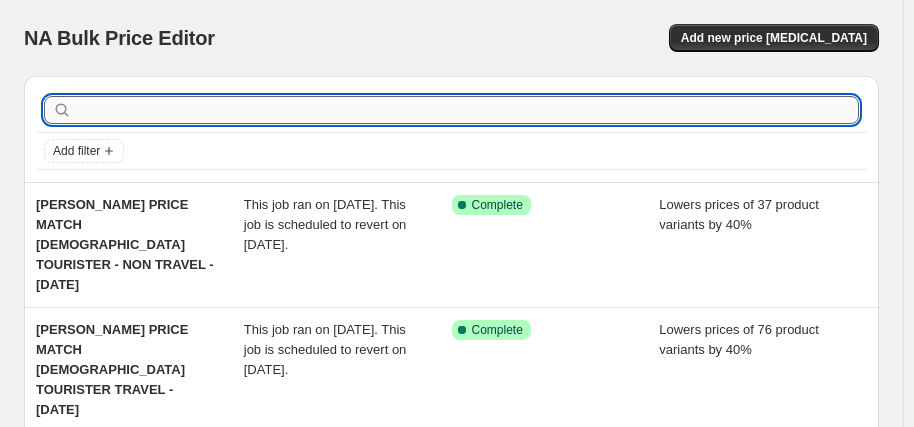 click at bounding box center [467, 110] 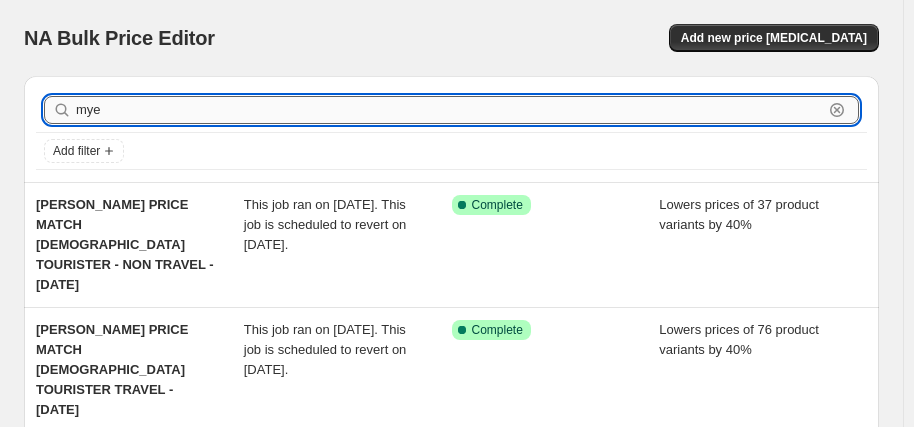 type on "[PERSON_NAME]" 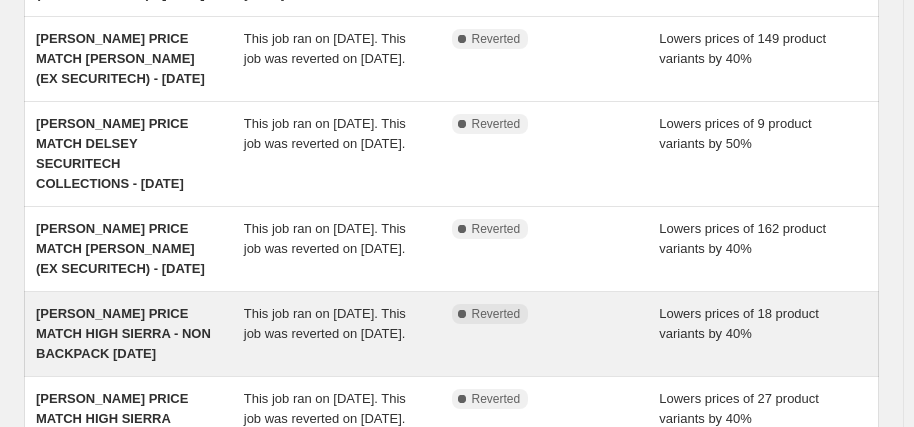 scroll, scrollTop: 700, scrollLeft: 0, axis: vertical 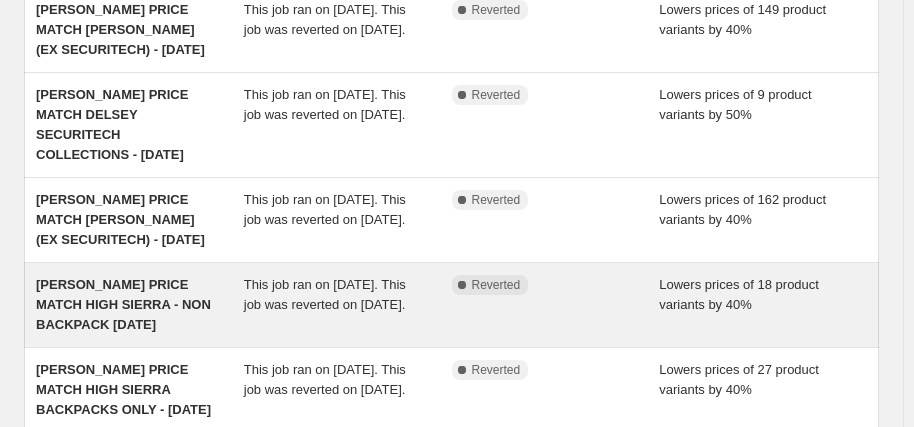 click on "[PERSON_NAME] PRICE MATCH HIGH SIERRA - NON BACKPACK [DATE]" at bounding box center [123, 304] 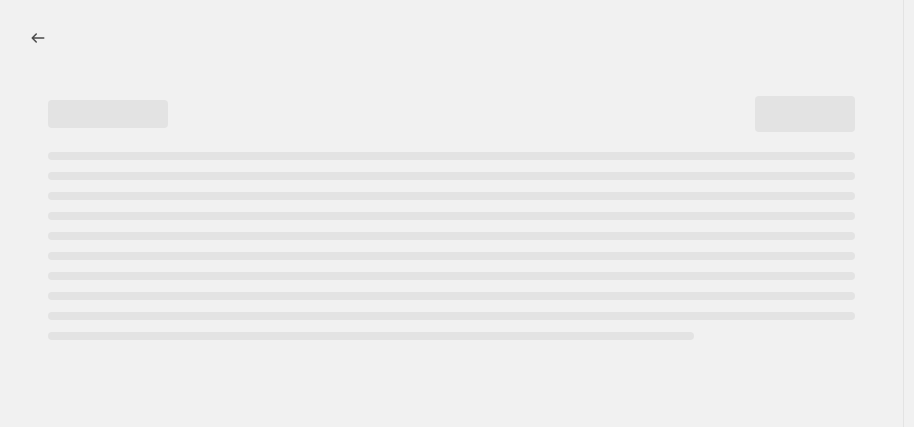 scroll, scrollTop: 0, scrollLeft: 0, axis: both 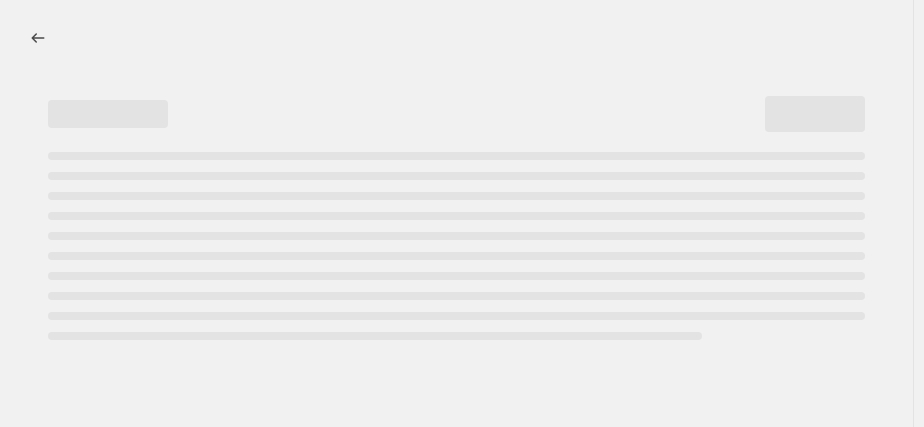 select on "percentage" 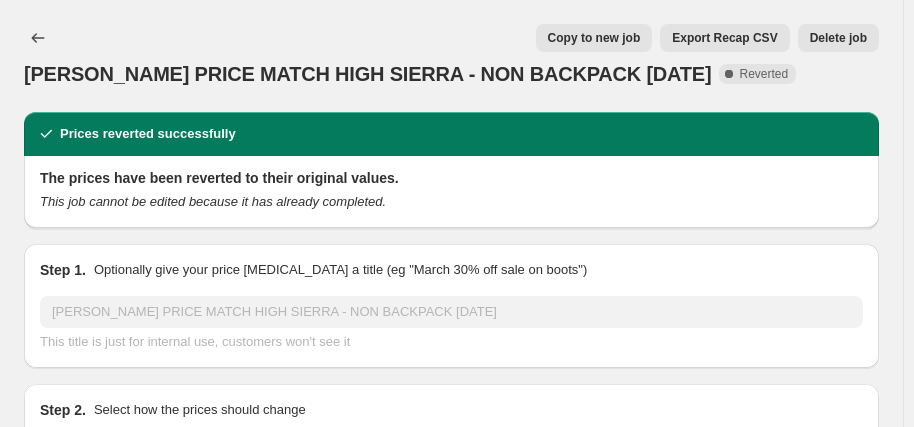 click on "Copy to new job" at bounding box center (594, 38) 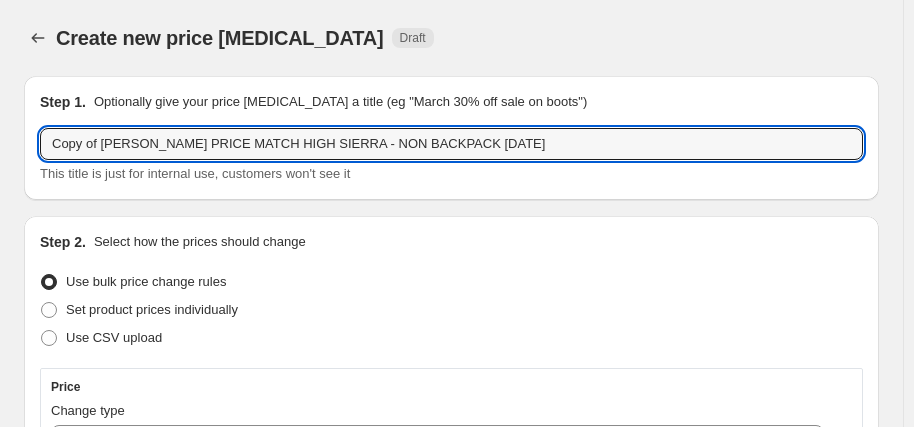 drag, startPoint x: 103, startPoint y: 144, endPoint x: -39, endPoint y: 146, distance: 142.01408 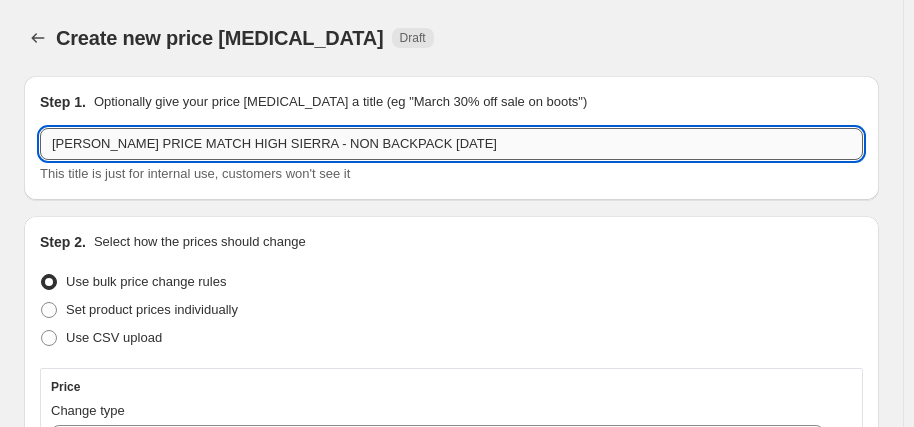 click on "[PERSON_NAME] PRICE MATCH HIGH SIERRA - NON BACKPACK [DATE]" at bounding box center [451, 144] 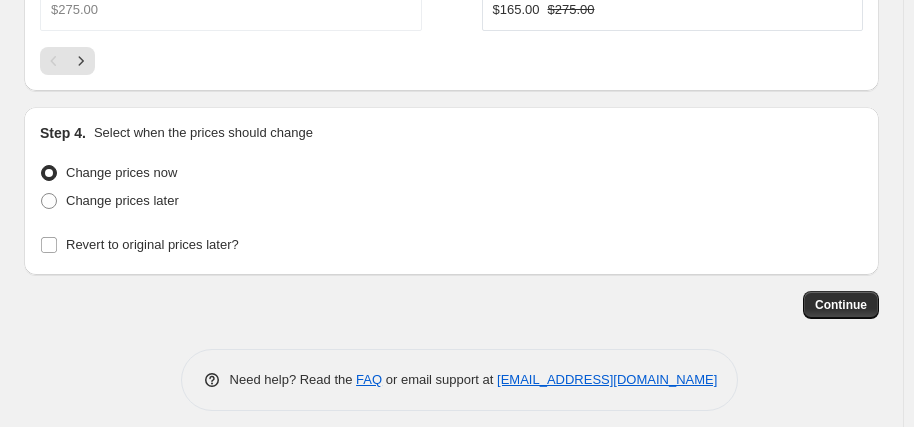 scroll, scrollTop: 2153, scrollLeft: 0, axis: vertical 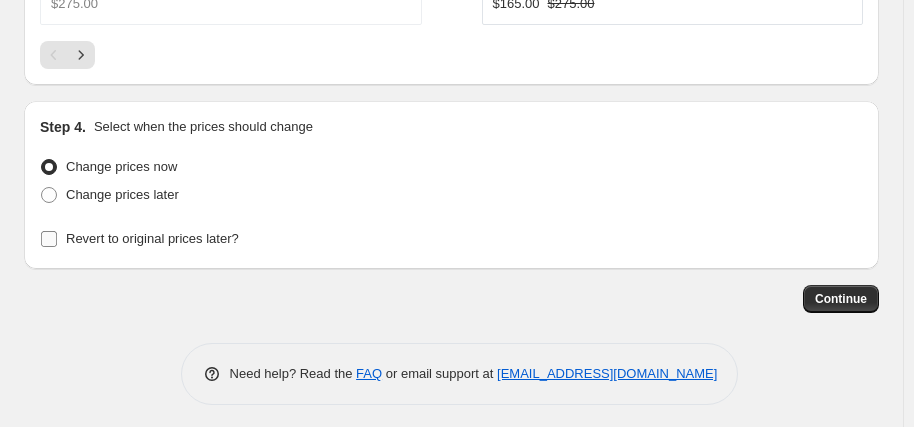 type on "[PERSON_NAME] PRICE MATCH HIGH SIERRA - NON BACKPACK [DATE]" 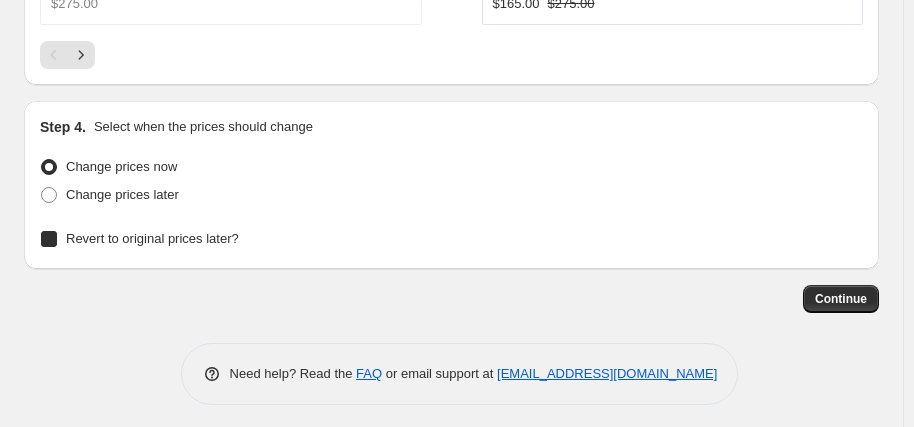 checkbox on "true" 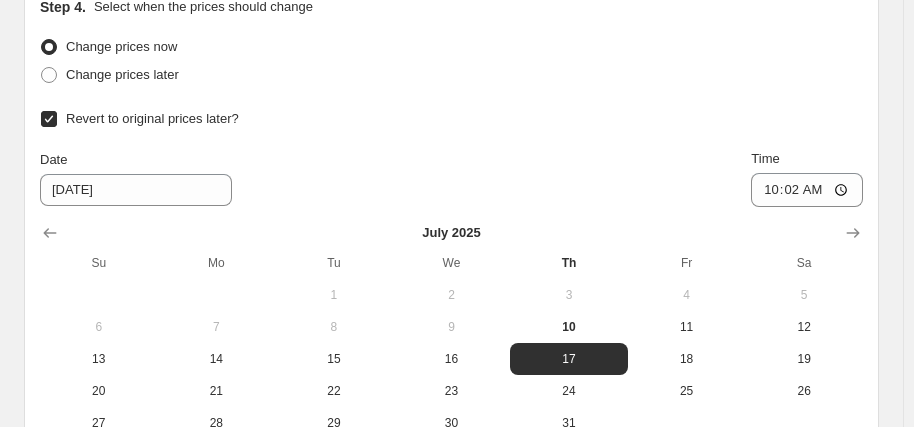 scroll, scrollTop: 2453, scrollLeft: 0, axis: vertical 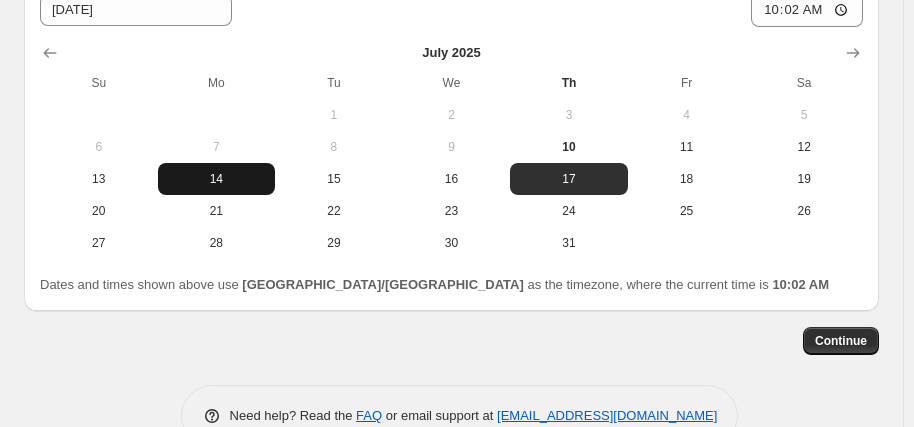 click on "14" at bounding box center (217, 179) 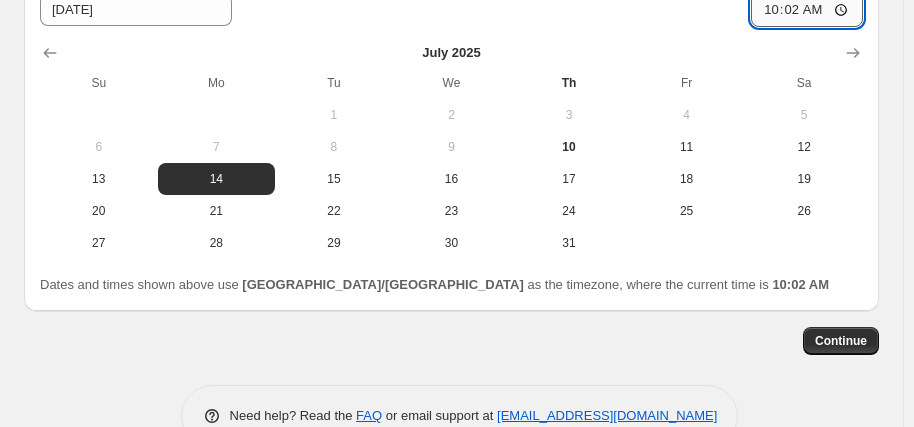 click on "10:02" at bounding box center [807, 10] 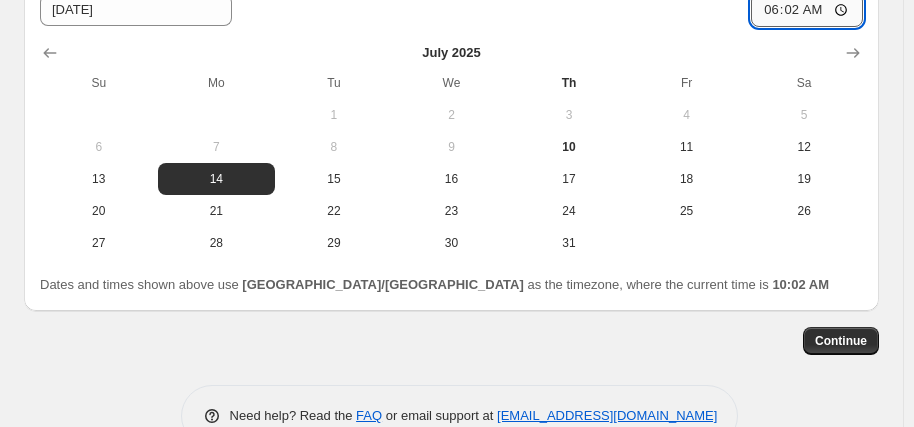 scroll, scrollTop: 2447, scrollLeft: 0, axis: vertical 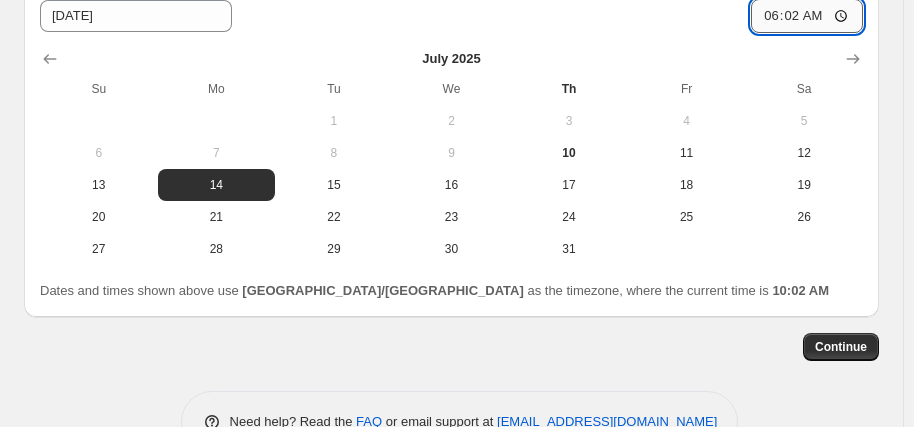 type on "06:00" 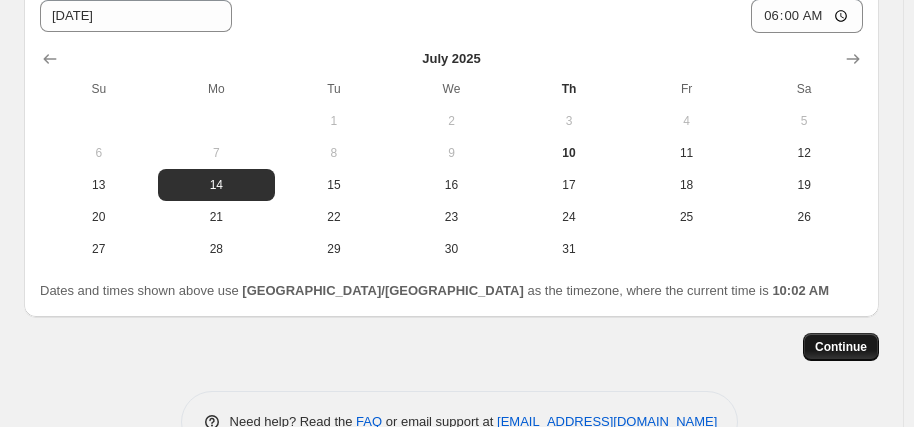 click on "Continue" at bounding box center [841, 347] 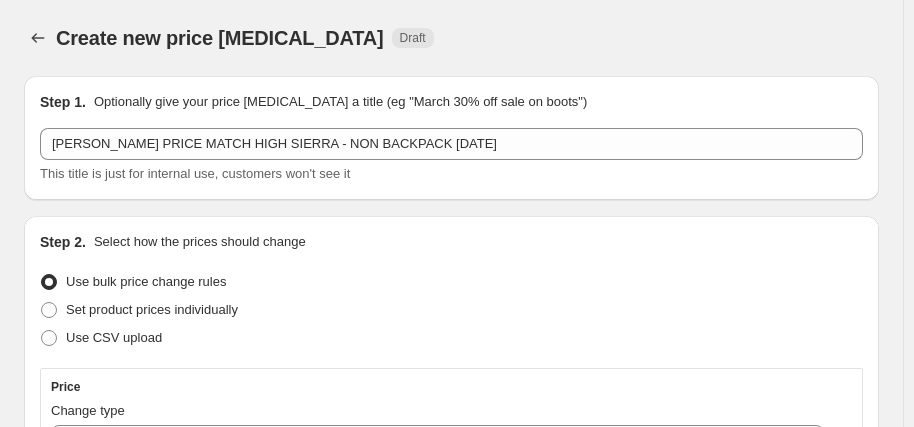 scroll, scrollTop: 2447, scrollLeft: 0, axis: vertical 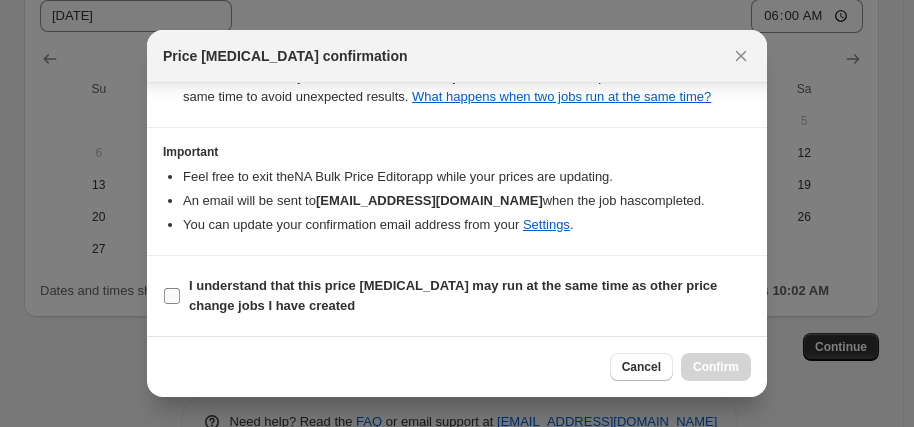 click on "I understand that this price [MEDICAL_DATA] may run at the same time as other price change jobs I have created" at bounding box center (453, 295) 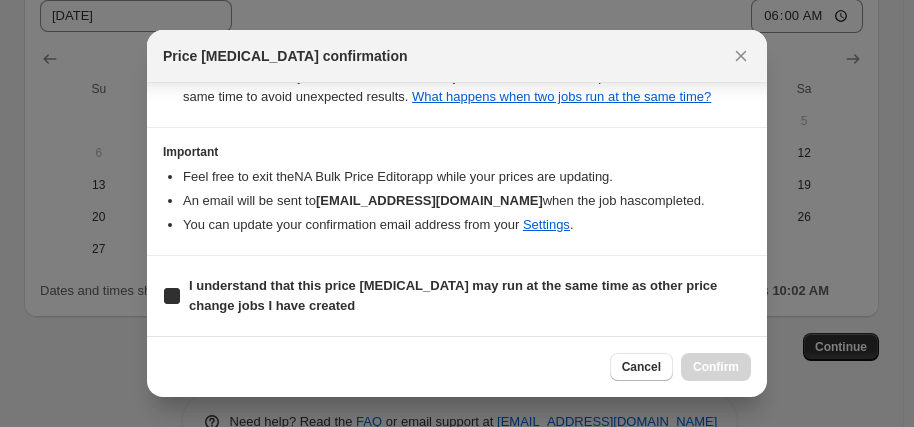 checkbox on "true" 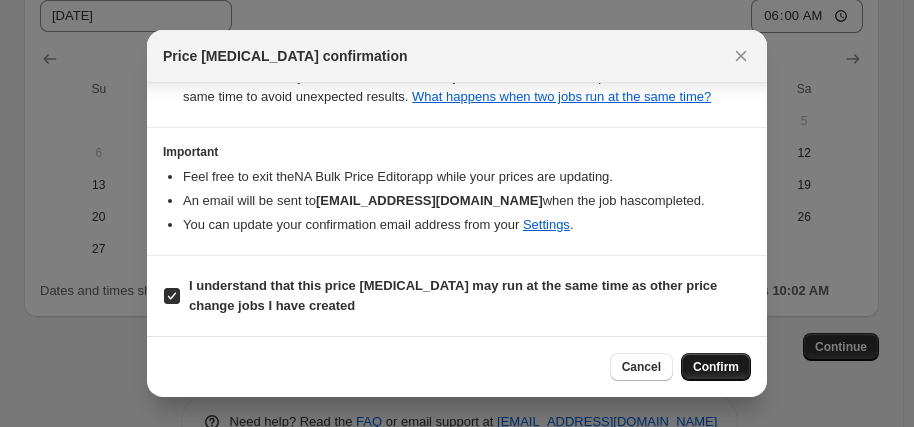 click on "Confirm" at bounding box center (716, 367) 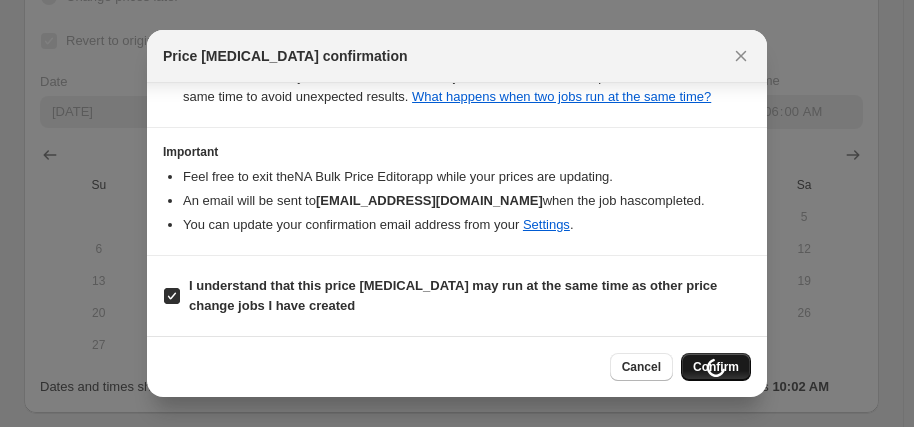 scroll, scrollTop: 2543, scrollLeft: 0, axis: vertical 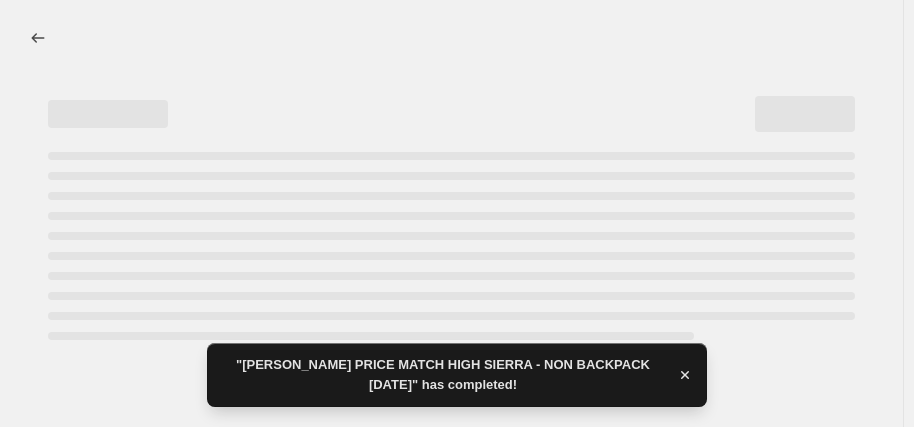 select on "percentage" 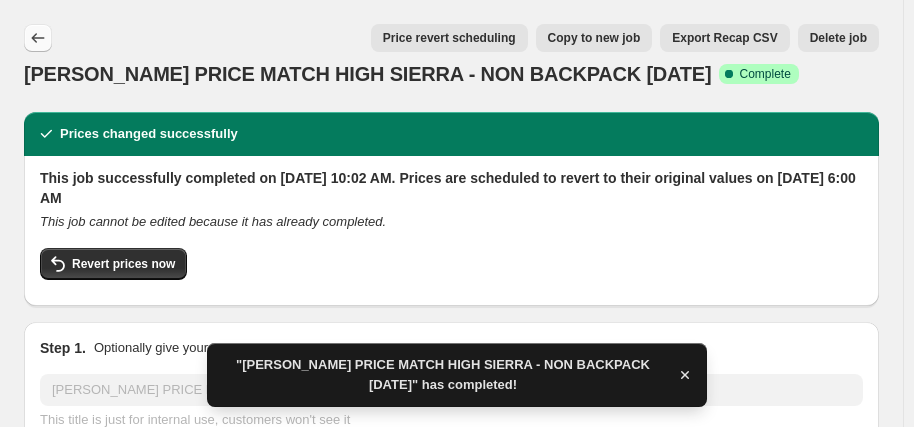 click 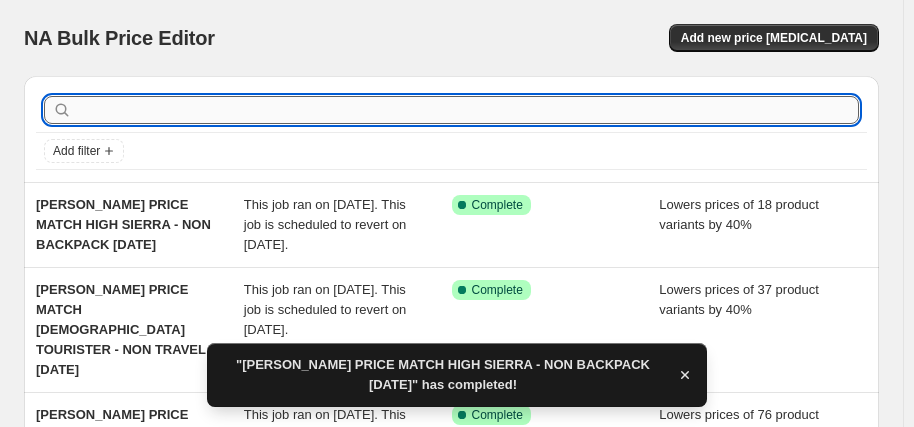 click at bounding box center [467, 110] 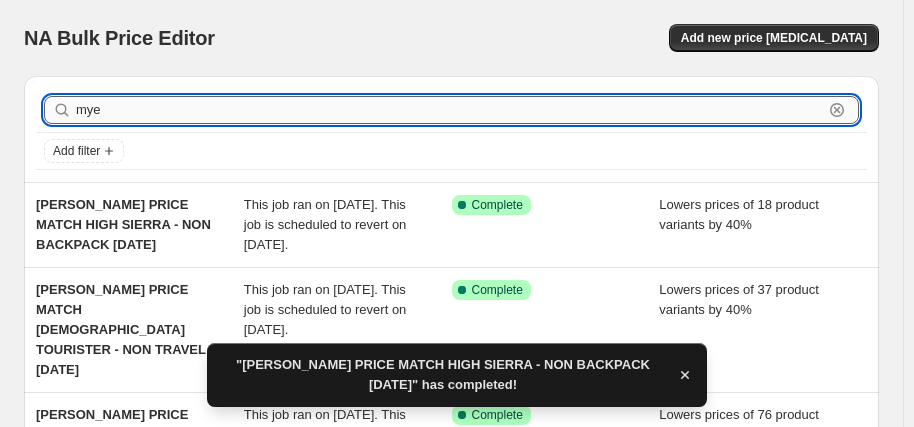 type on "[PERSON_NAME]" 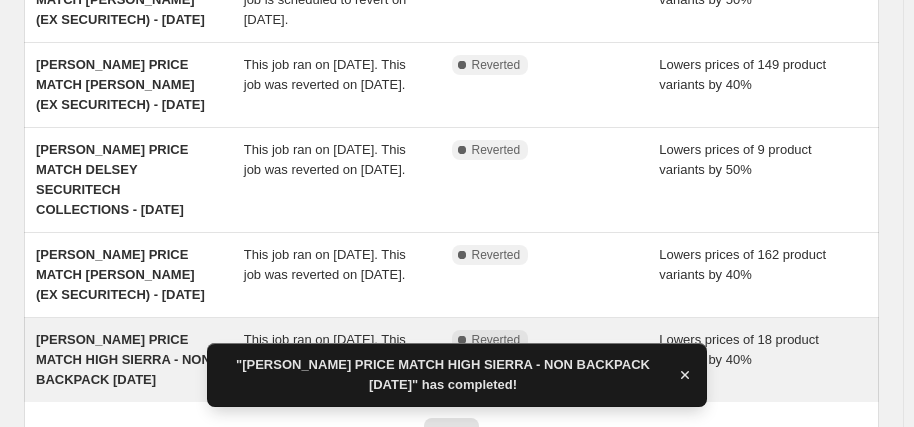 scroll, scrollTop: 796, scrollLeft: 0, axis: vertical 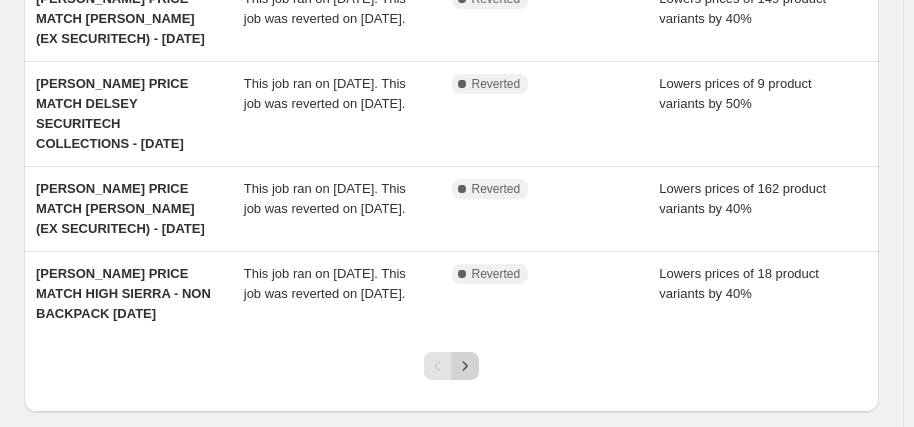 click 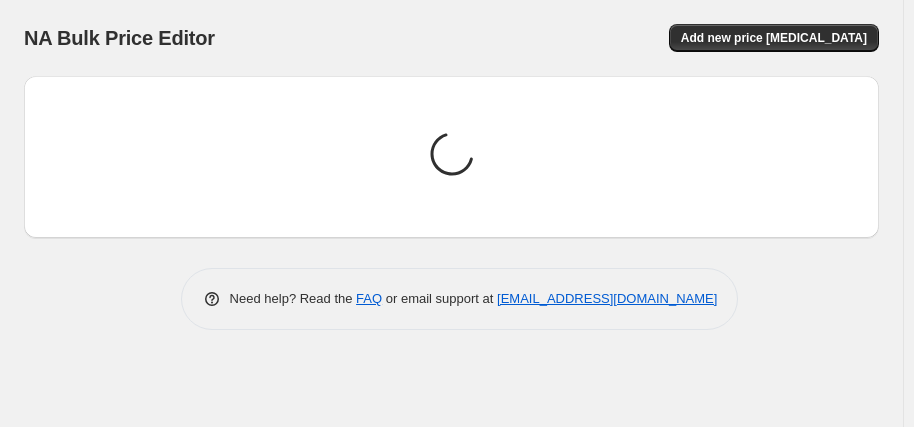 scroll, scrollTop: 0, scrollLeft: 0, axis: both 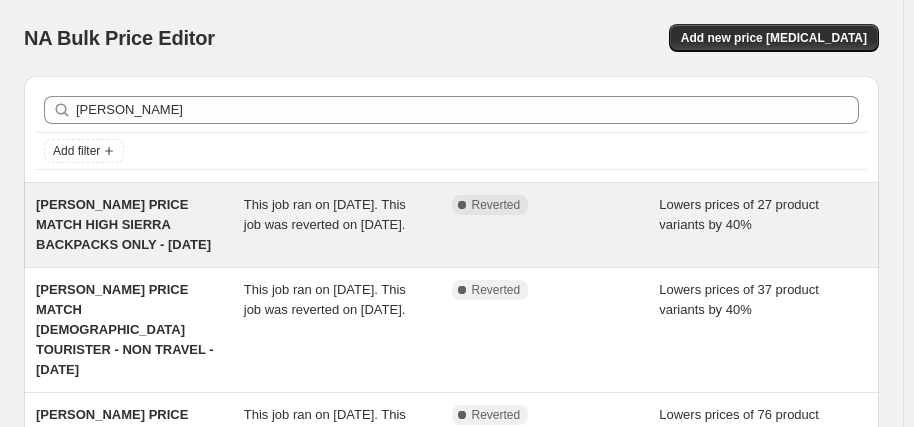 click on "[PERSON_NAME] PRICE MATCH HIGH SIERRA BACKPACKS ONLY - [DATE]" at bounding box center (123, 224) 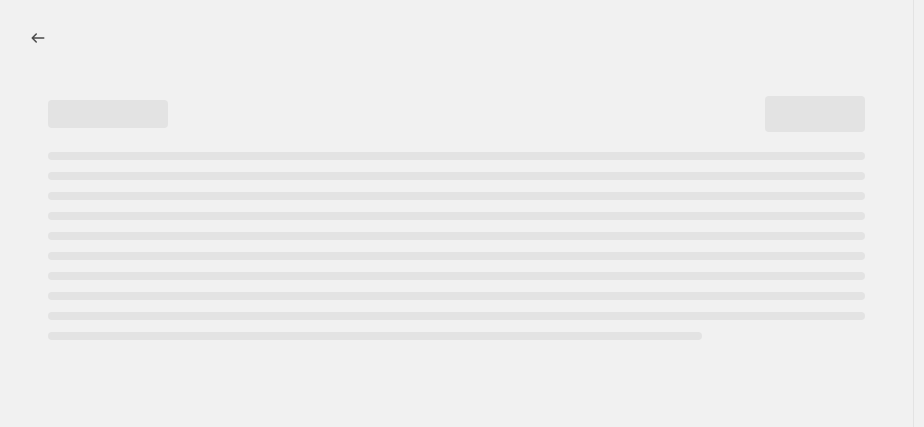 select on "percentage" 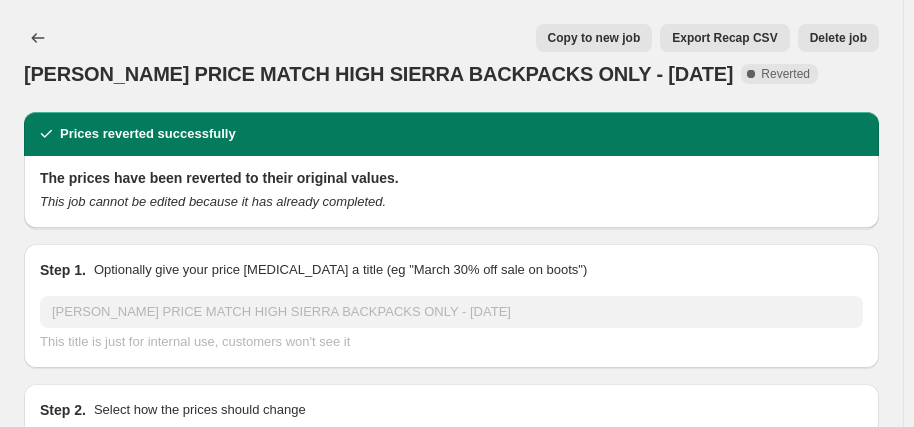 click on "Copy to new job" at bounding box center (594, 38) 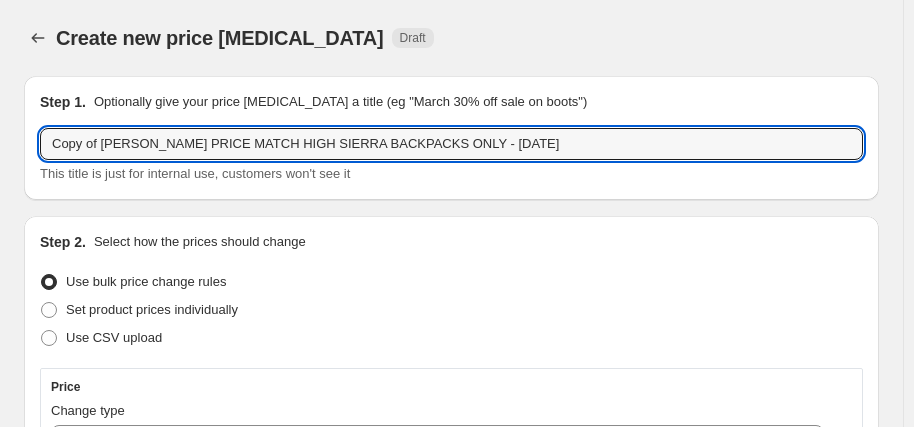 drag, startPoint x: 102, startPoint y: 143, endPoint x: -11, endPoint y: 139, distance: 113.07078 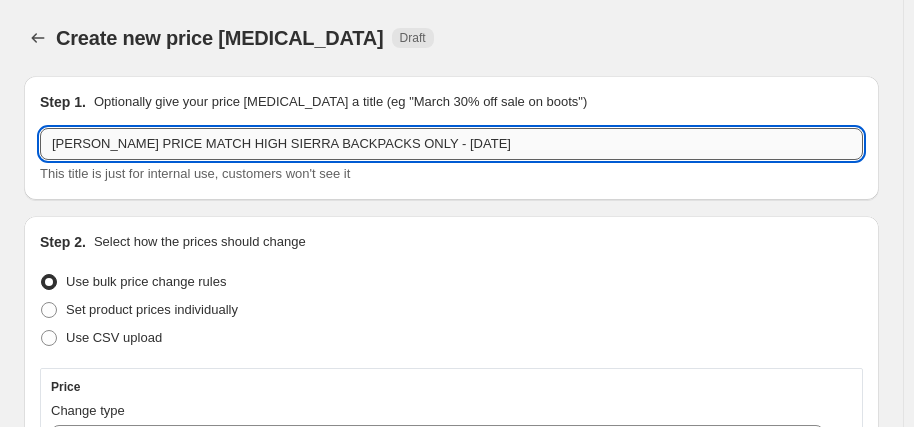 click on "[PERSON_NAME] PRICE MATCH HIGH SIERRA BACKPACKS ONLY - [DATE]" at bounding box center (451, 144) 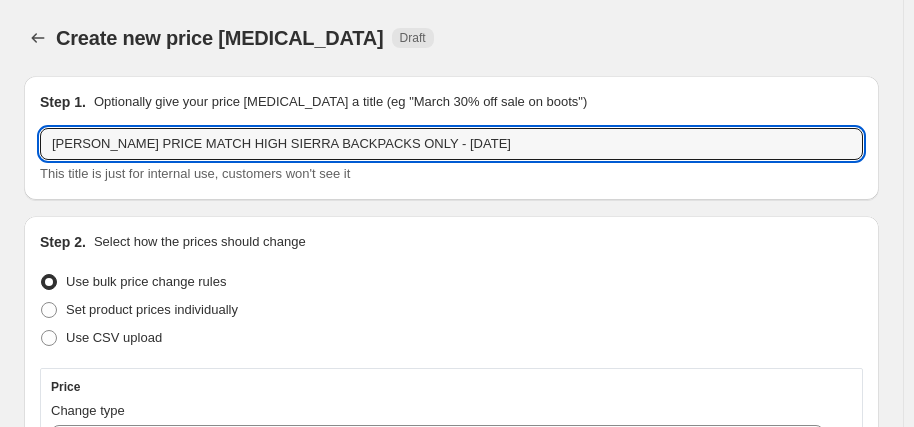 type on "[PERSON_NAME] PRICE MATCH HIGH SIERRA BACKPACKS ONLY - [DATE]" 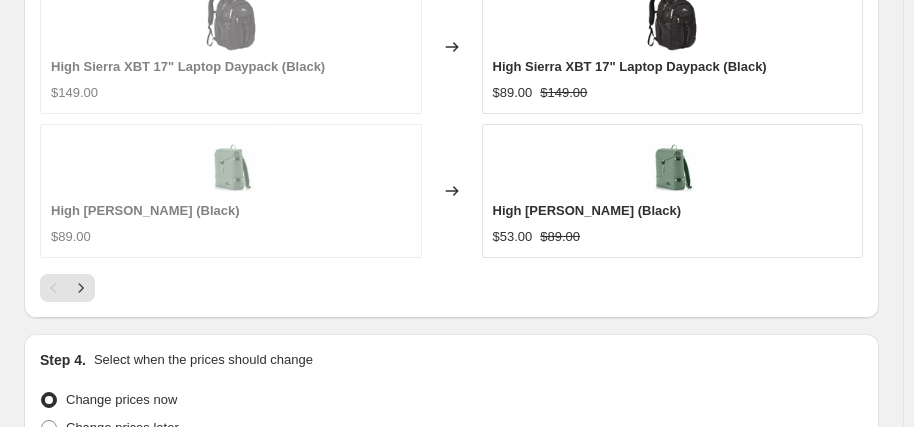 scroll, scrollTop: 2133, scrollLeft: 0, axis: vertical 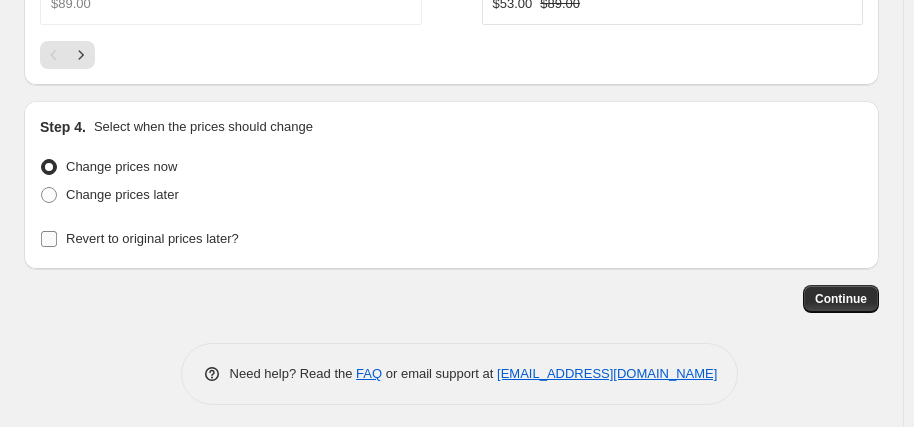 click on "Revert to original prices later?" at bounding box center (152, 238) 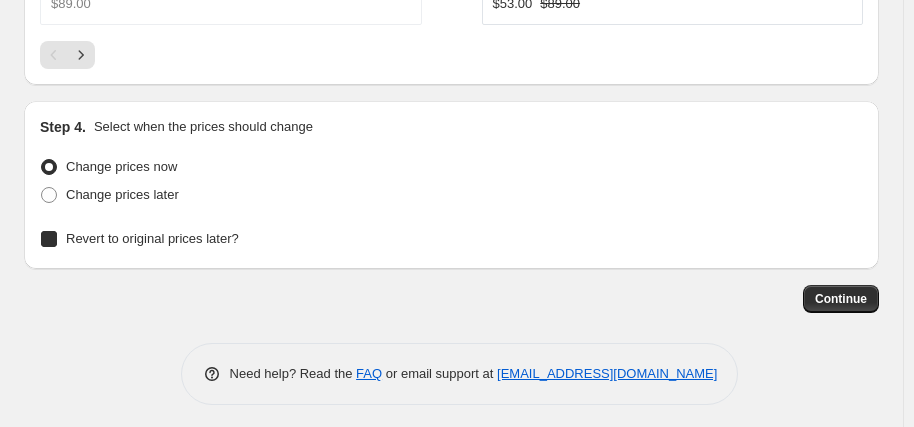 checkbox on "true" 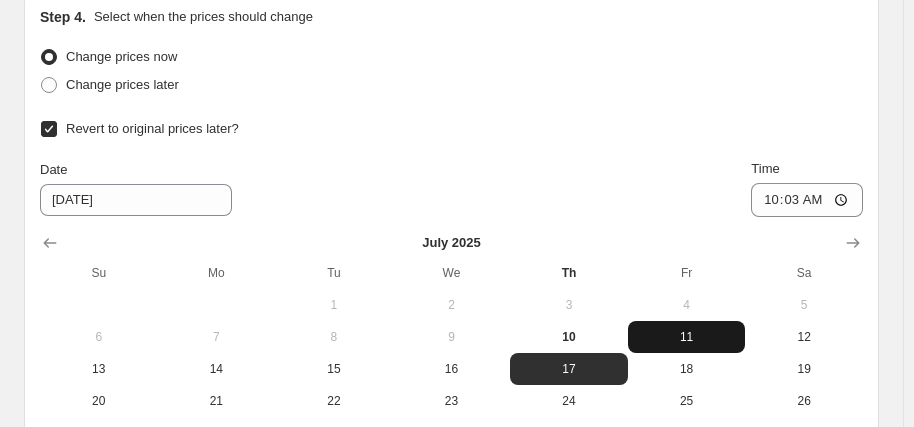scroll, scrollTop: 2333, scrollLeft: 0, axis: vertical 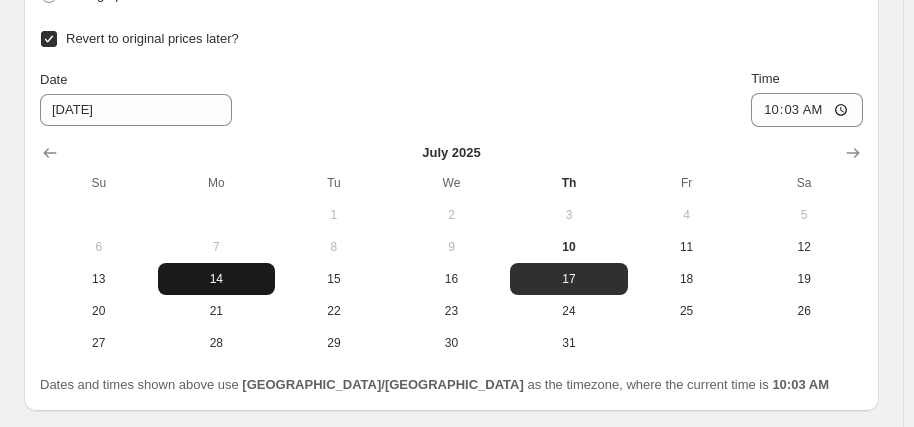 click on "14" at bounding box center [217, 279] 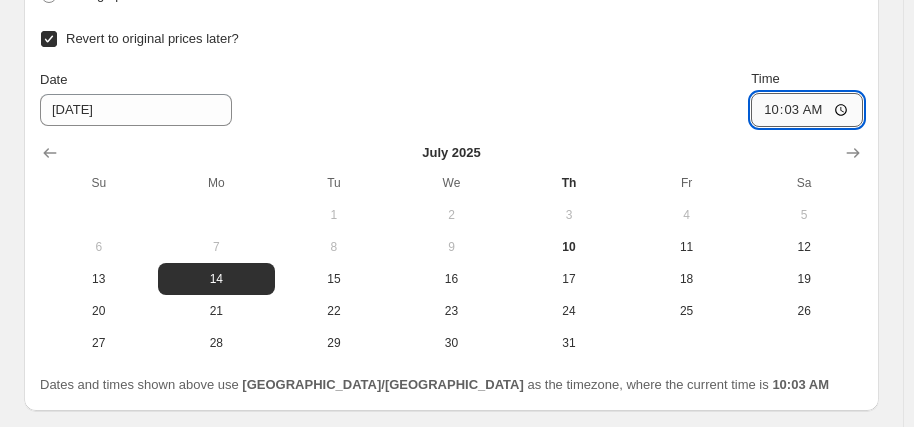 click on "10:03" at bounding box center (807, 110) 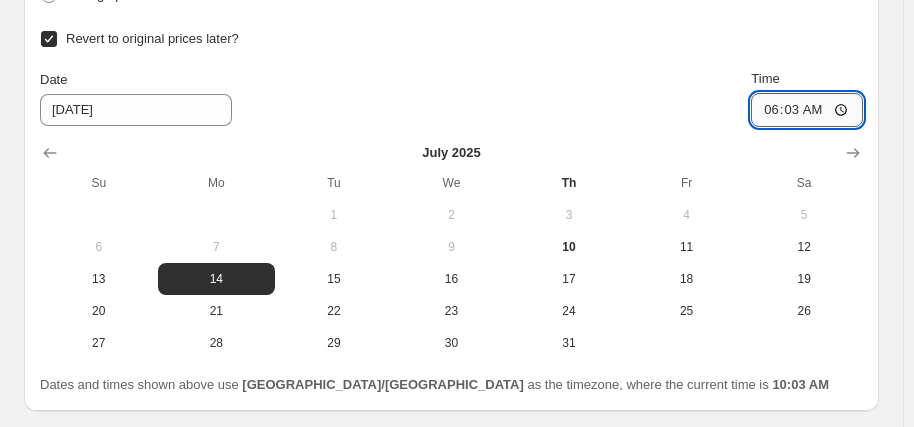 type on "06:00" 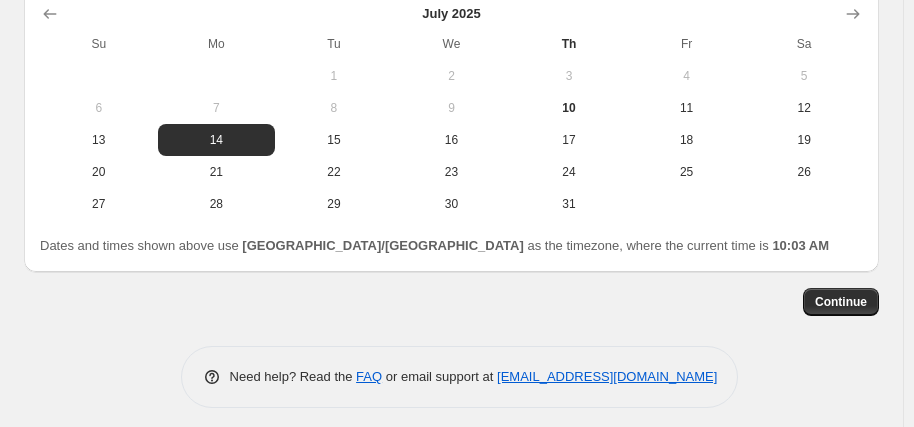 scroll, scrollTop: 2475, scrollLeft: 0, axis: vertical 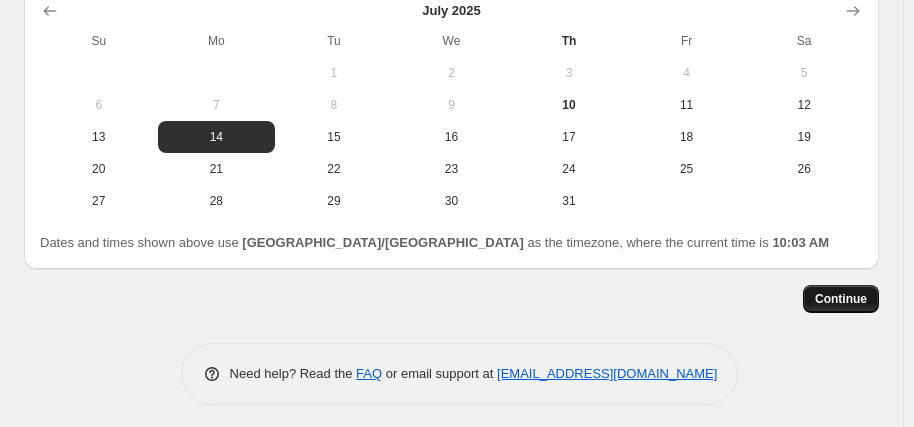 click on "Continue" at bounding box center [841, 299] 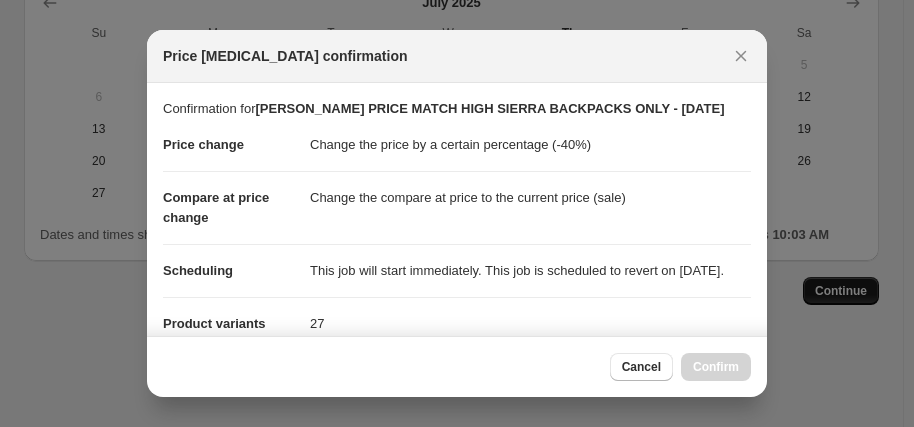 scroll, scrollTop: 0, scrollLeft: 0, axis: both 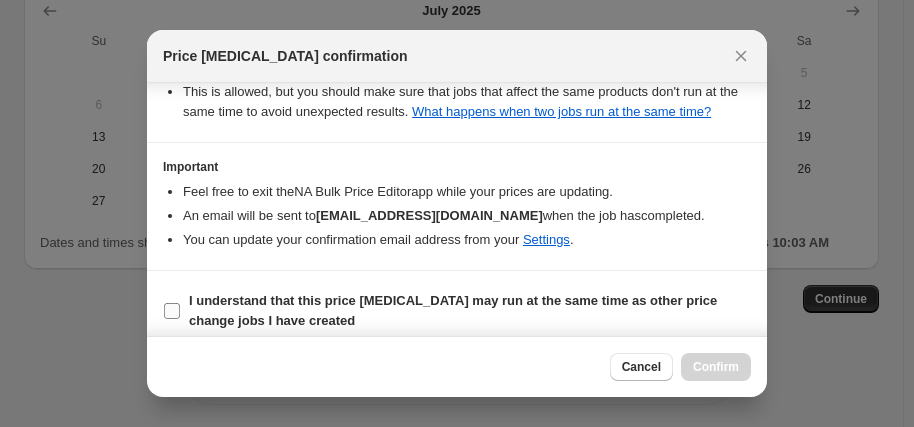 click on "I understand that this price [MEDICAL_DATA] may run at the same time as other price change jobs I have created" at bounding box center (453, 310) 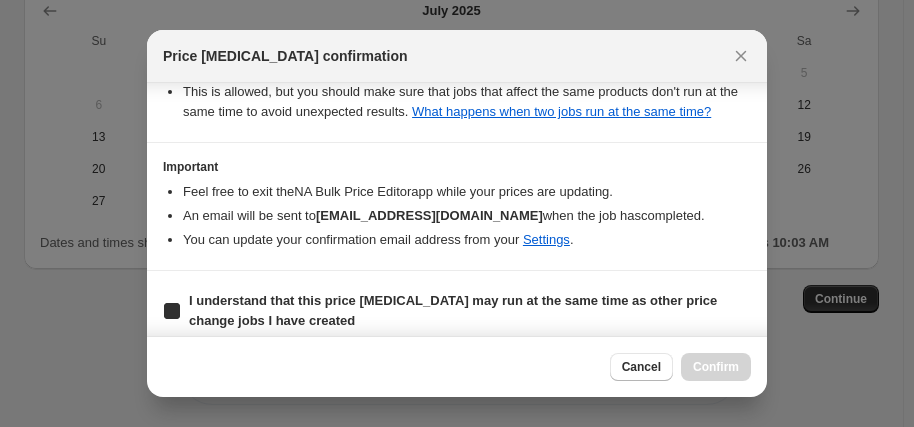 checkbox on "true" 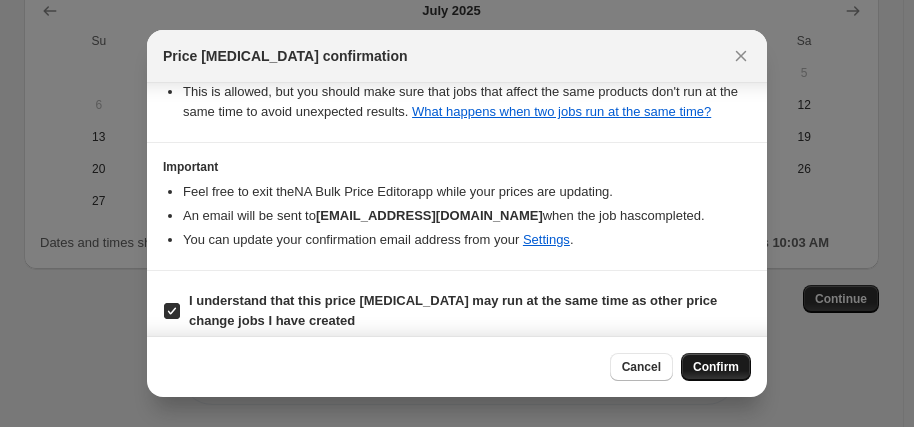 click on "Confirm" at bounding box center (716, 367) 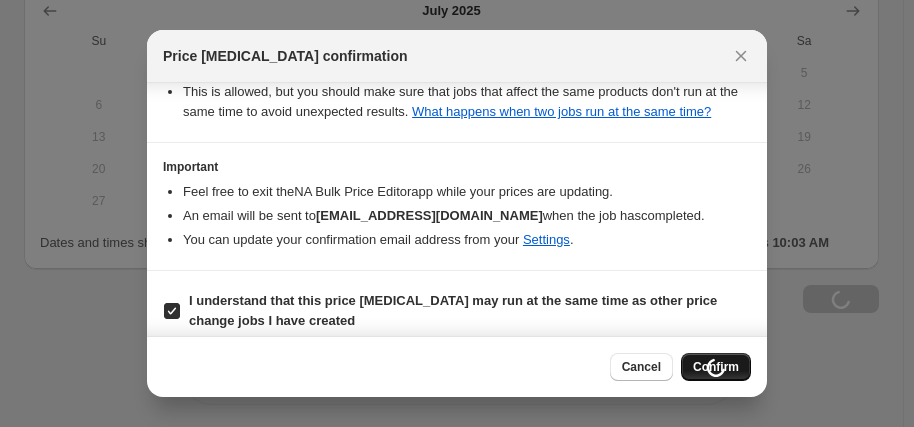 scroll, scrollTop: 2571, scrollLeft: 0, axis: vertical 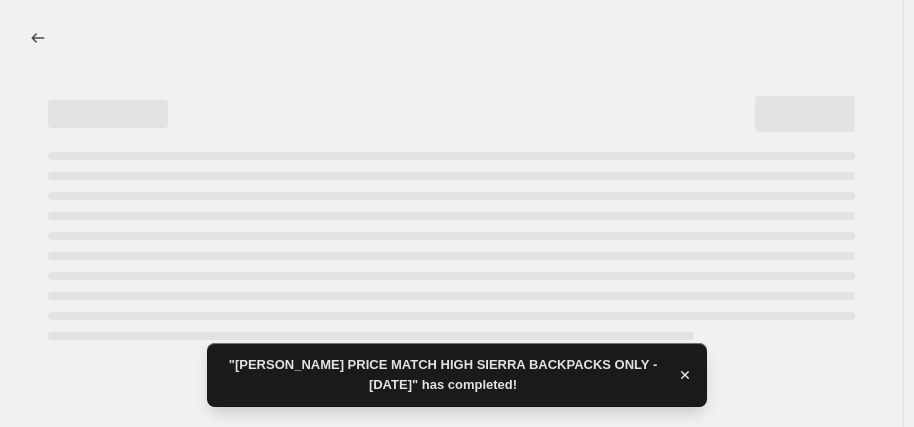 select on "percentage" 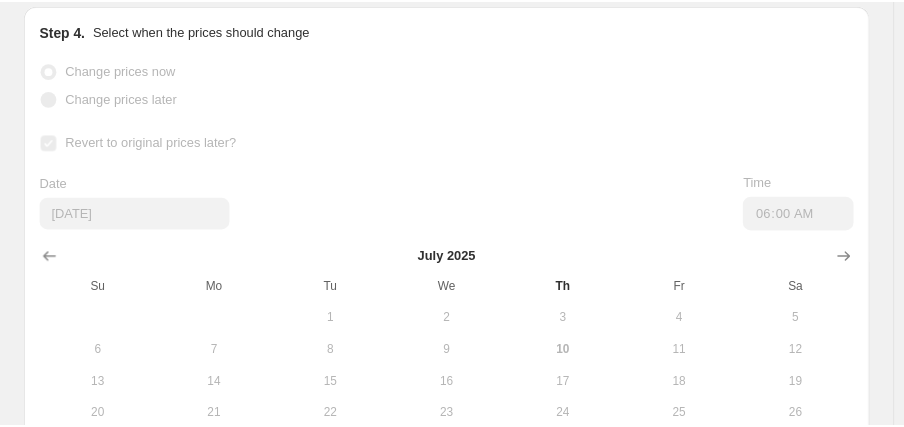 scroll, scrollTop: 0, scrollLeft: 0, axis: both 